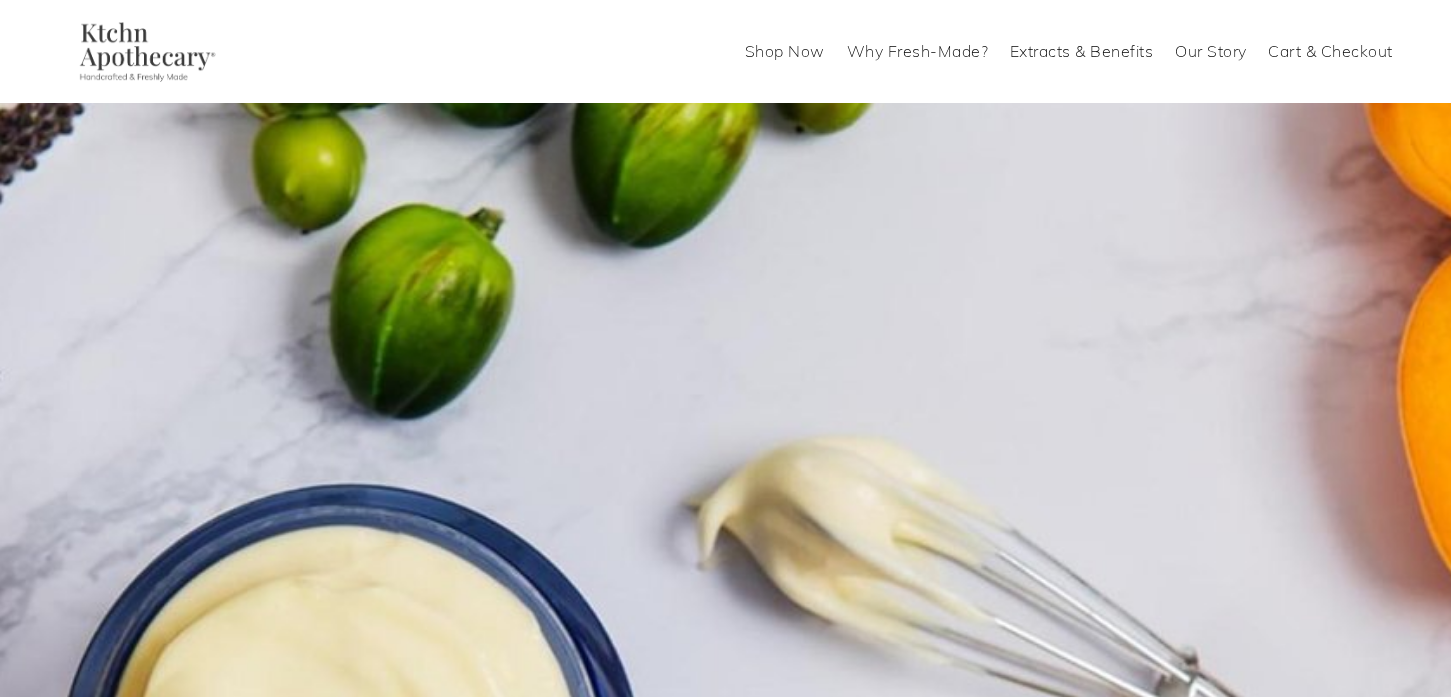 scroll, scrollTop: 0, scrollLeft: 0, axis: both 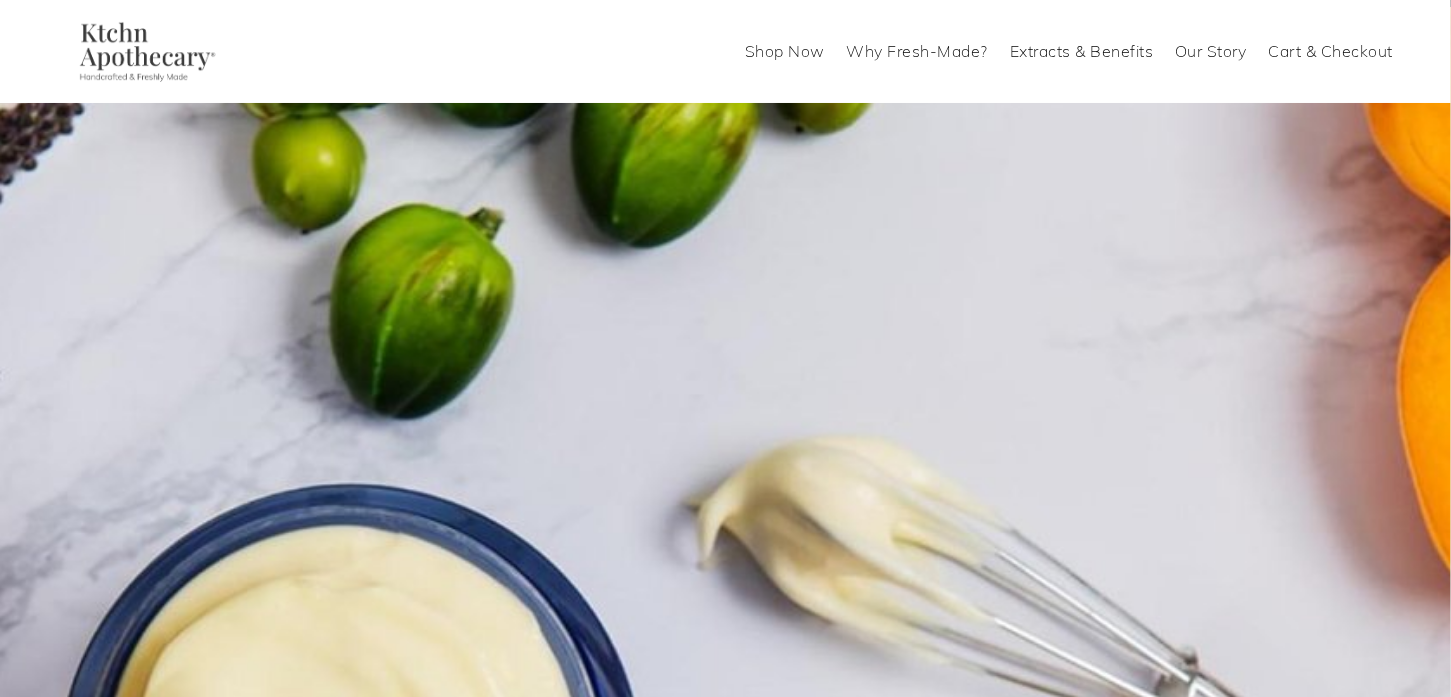 click on "Skip to Content" at bounding box center (-15902, 52) 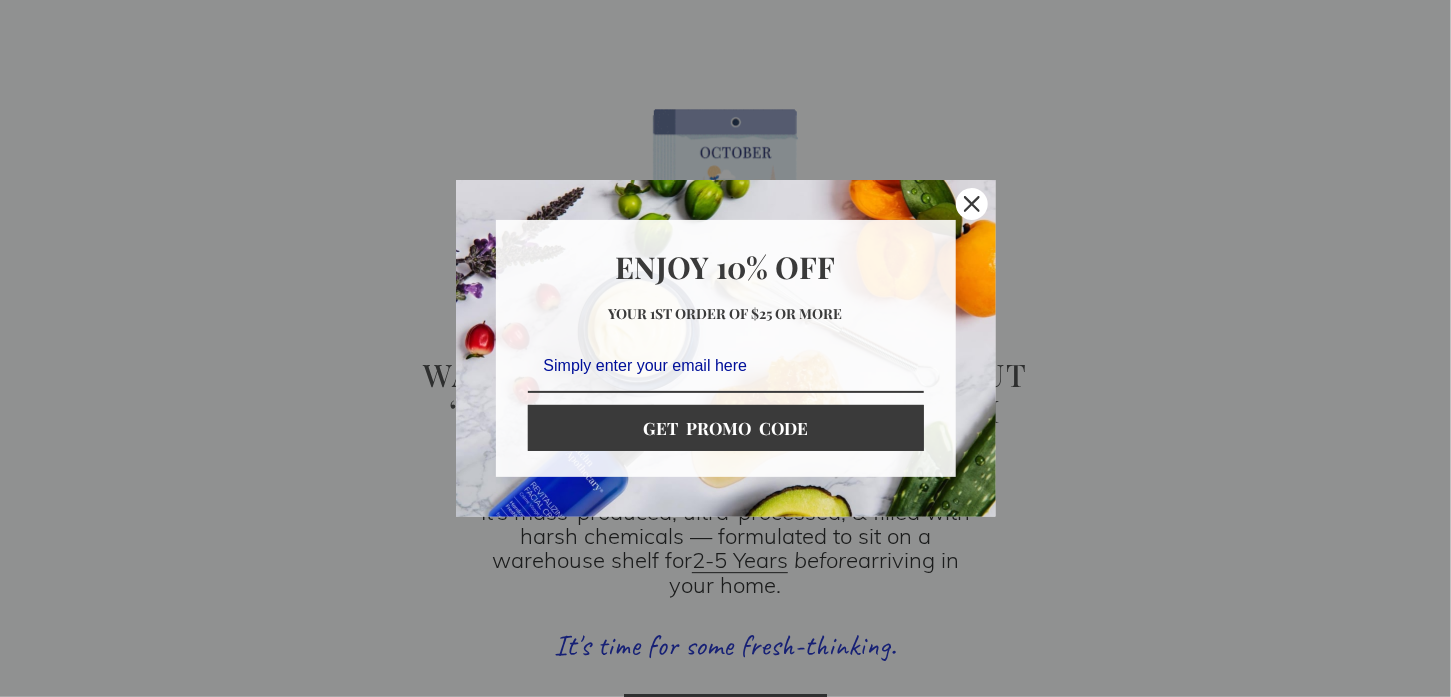 scroll, scrollTop: 2179, scrollLeft: 0, axis: vertical 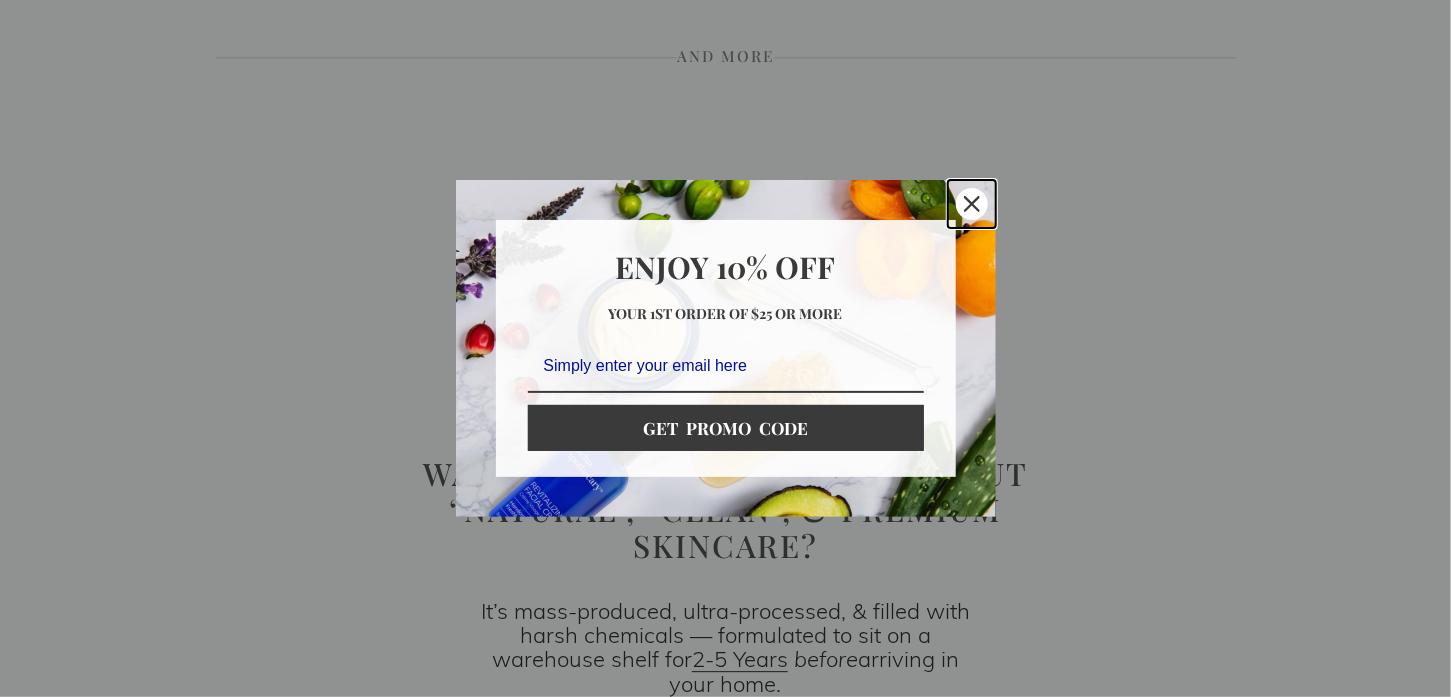 click 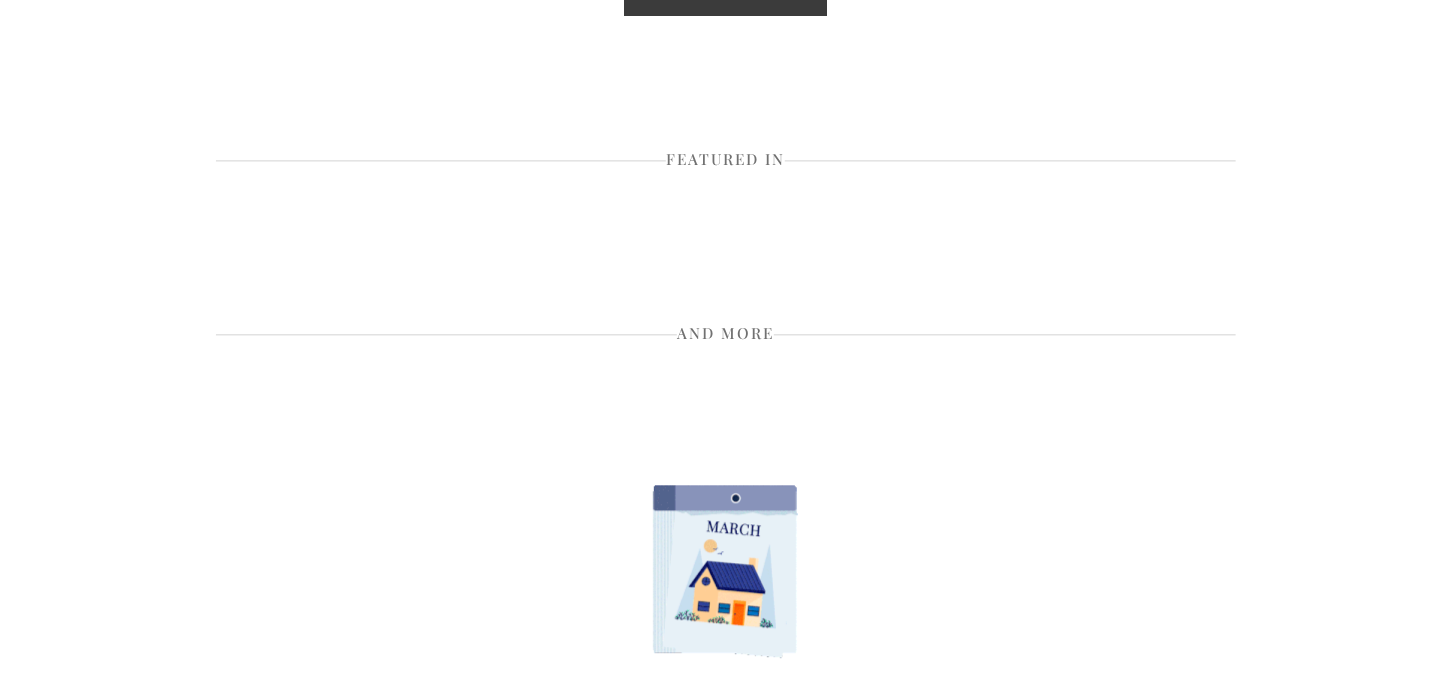 scroll, scrollTop: 1878, scrollLeft: 0, axis: vertical 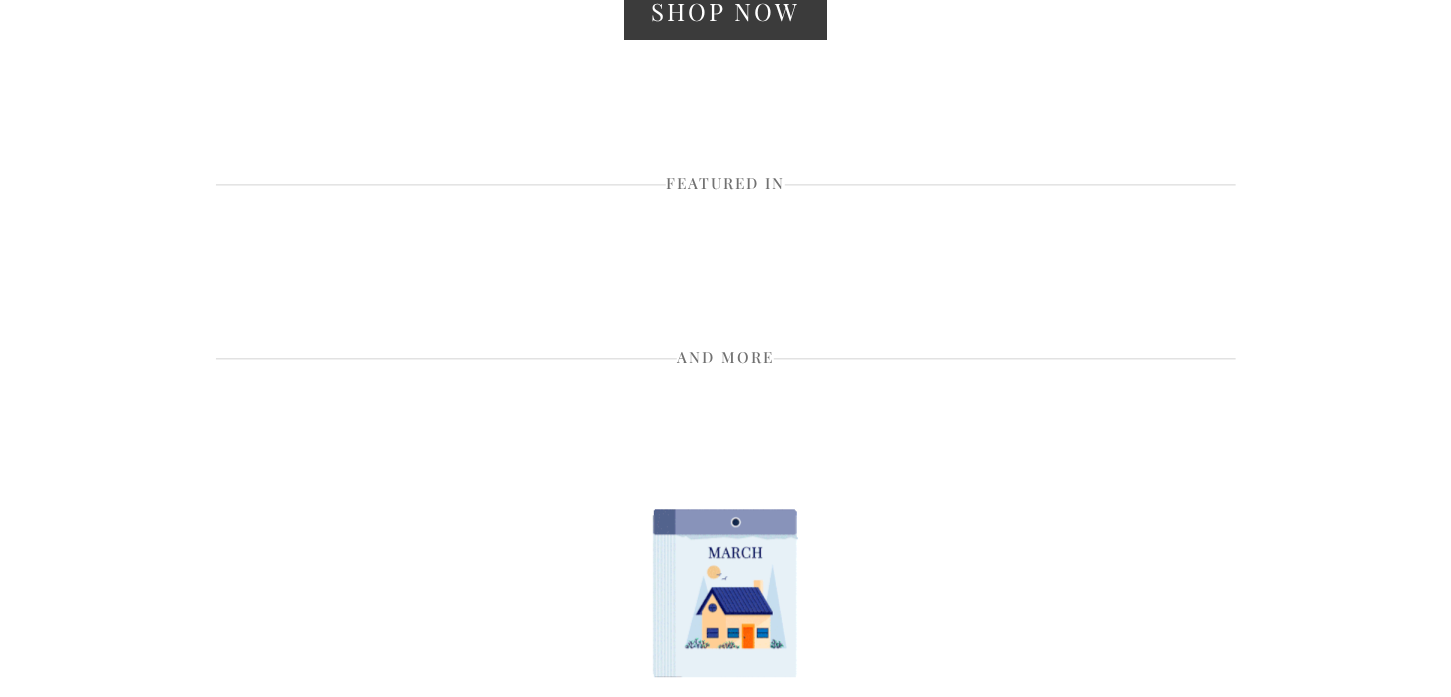 click on "Shop Now" at bounding box center [726, 1546] 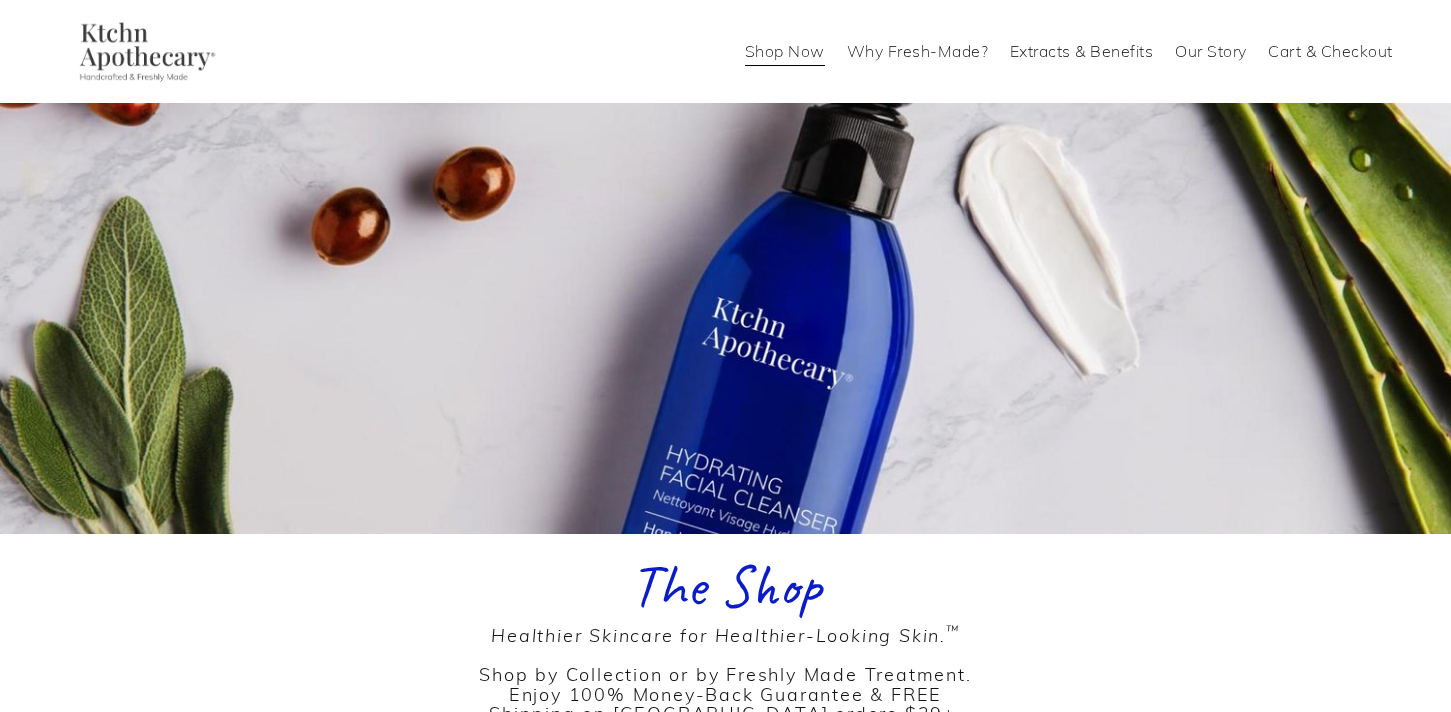 scroll, scrollTop: 0, scrollLeft: 0, axis: both 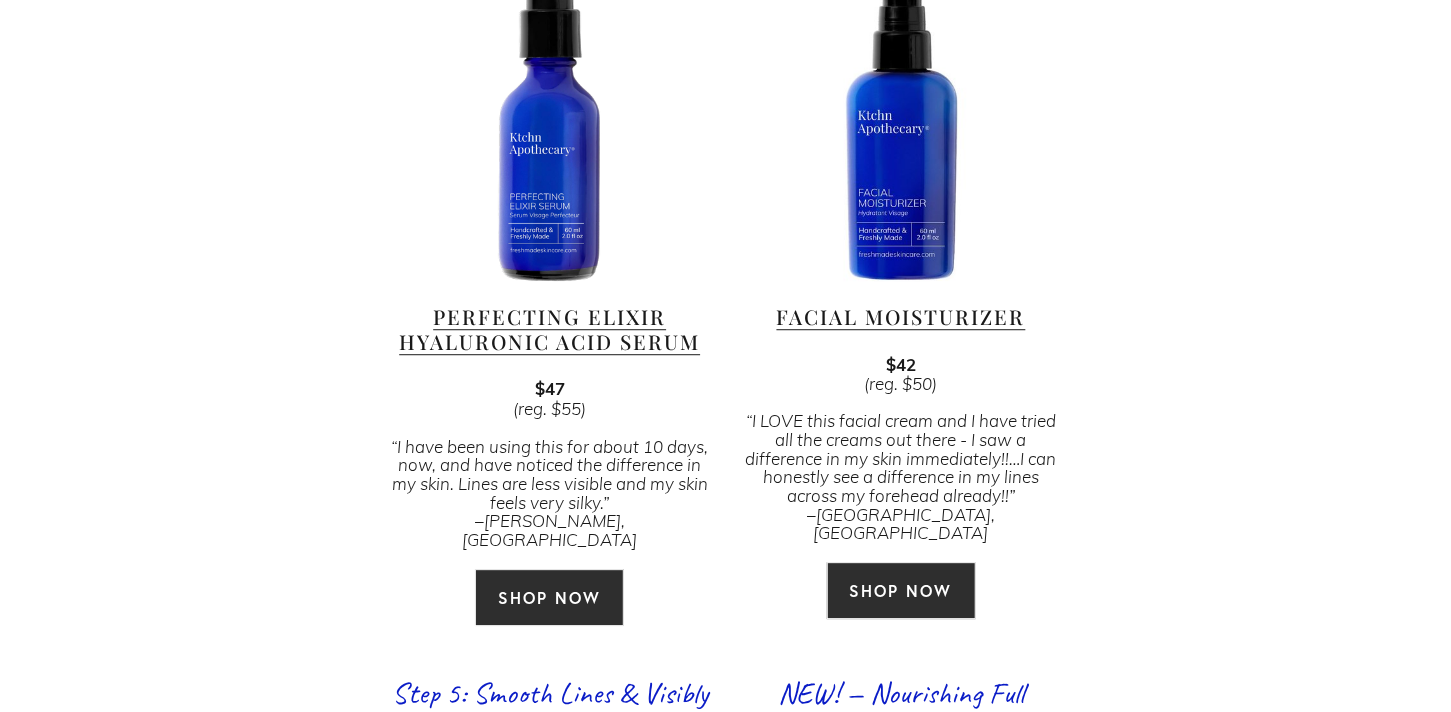 click at bounding box center [549, 124] 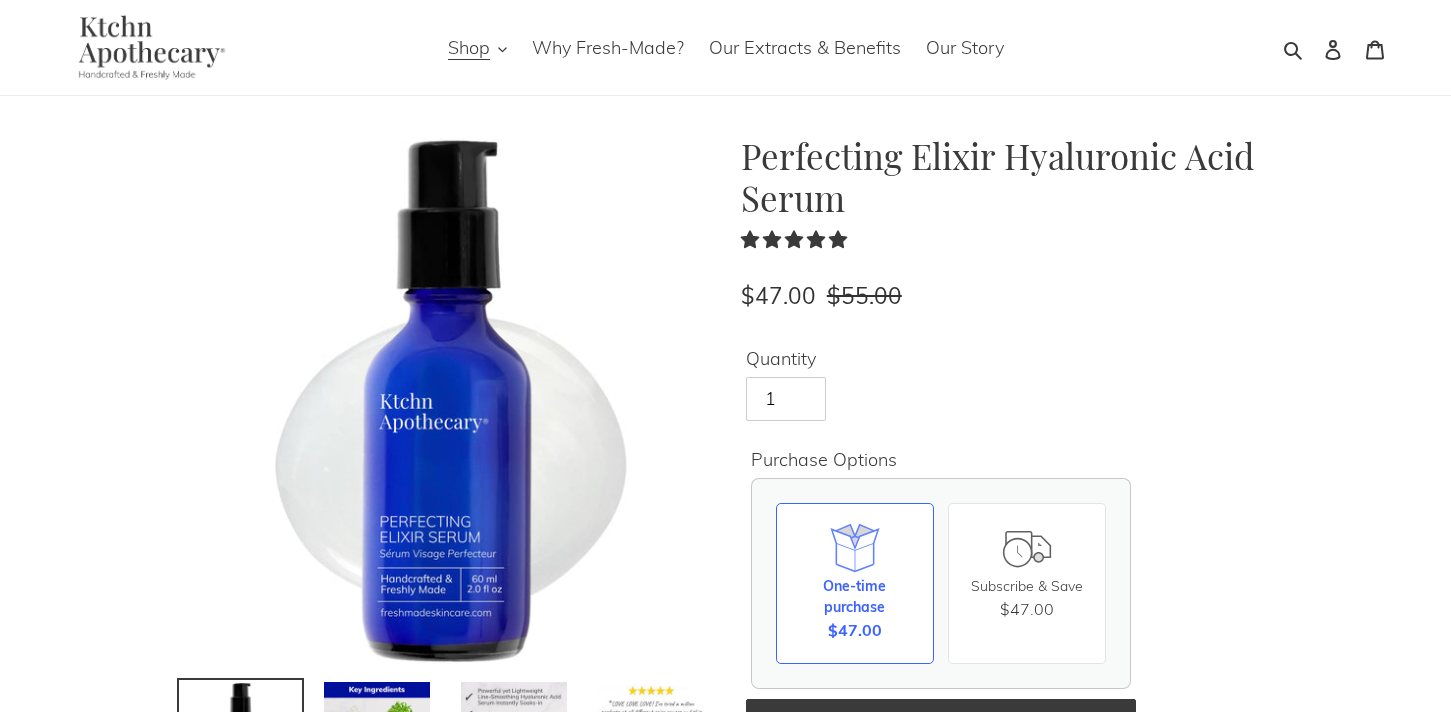 scroll, scrollTop: 0, scrollLeft: 0, axis: both 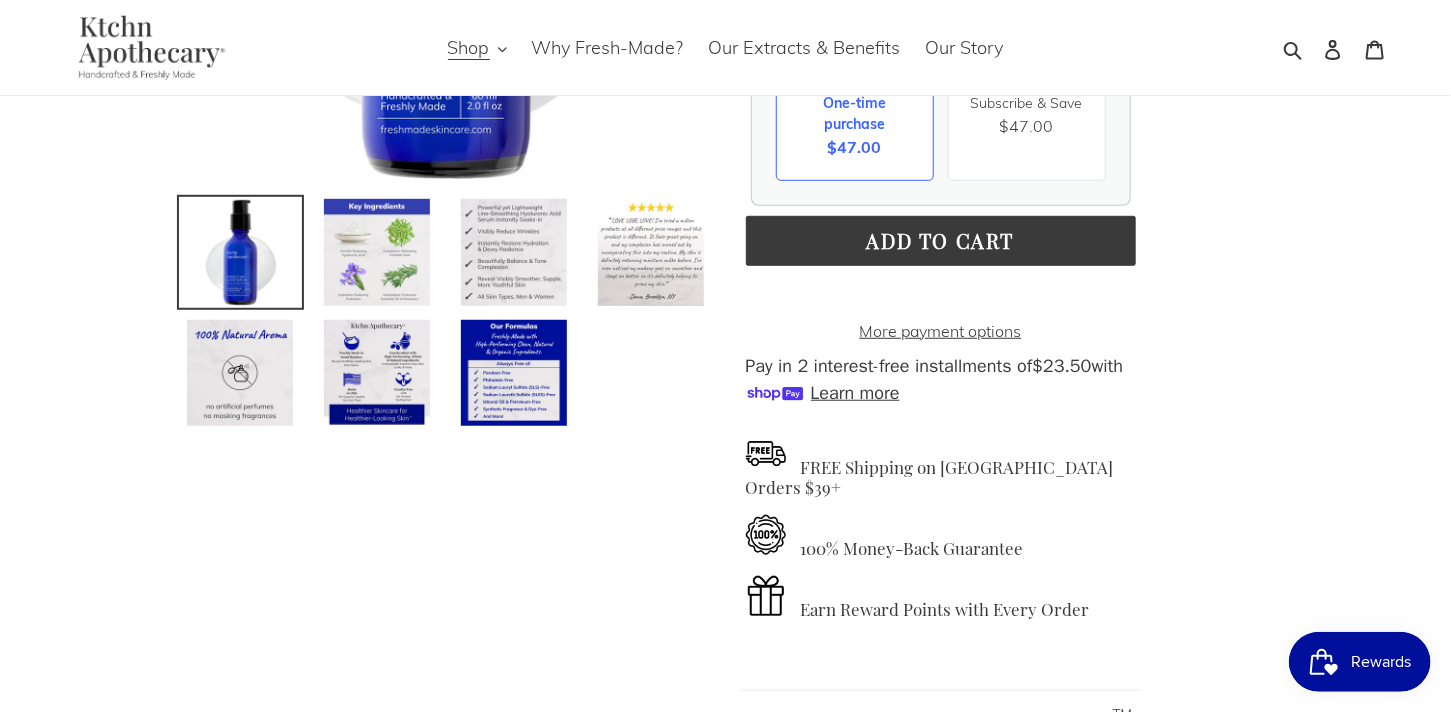 click at bounding box center (377, 252) 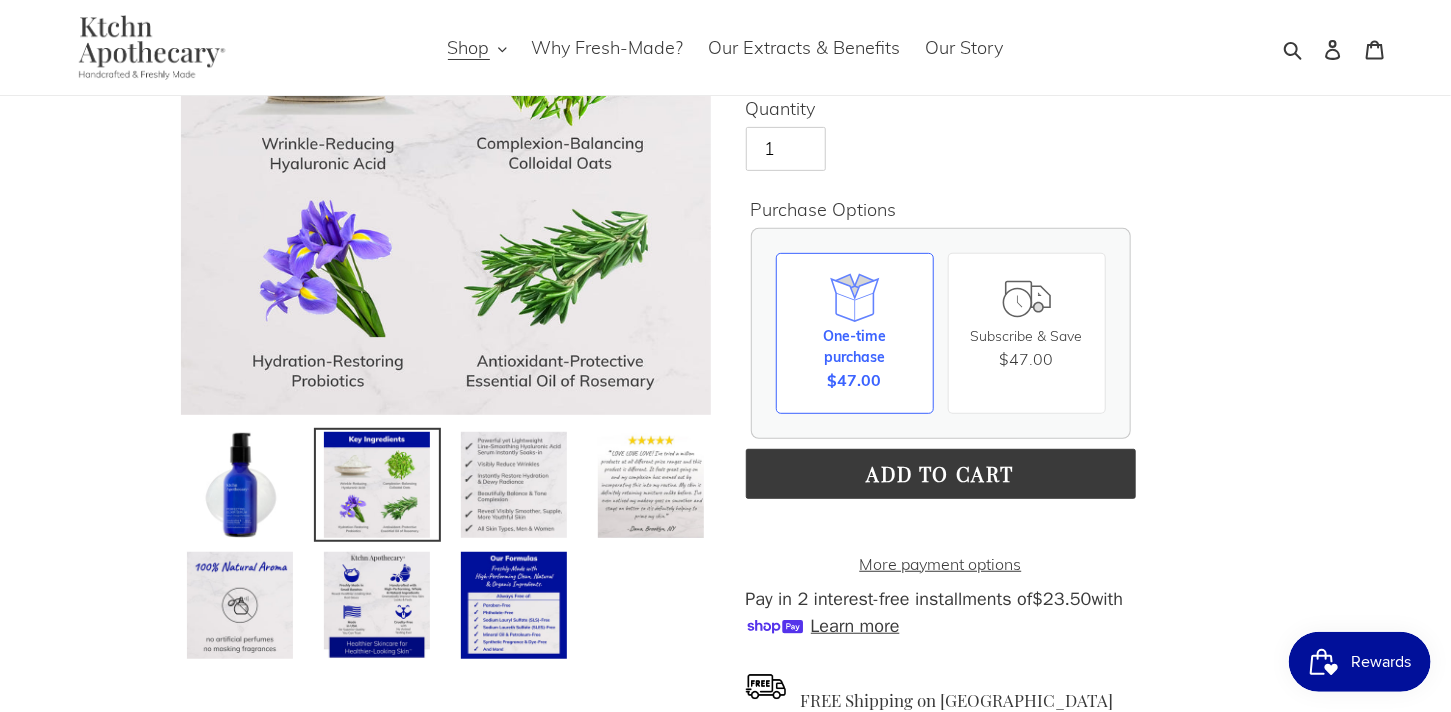 scroll, scrollTop: 300, scrollLeft: 0, axis: vertical 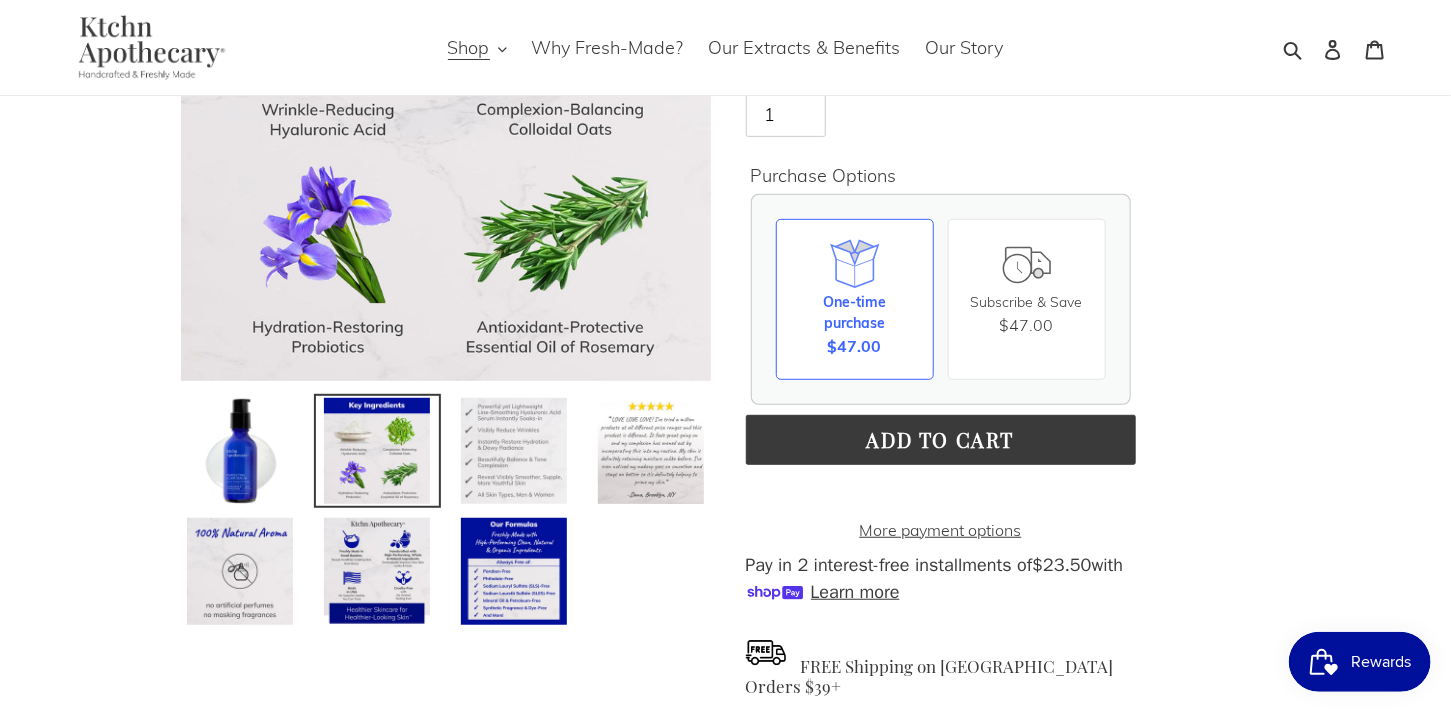 click at bounding box center (514, 451) 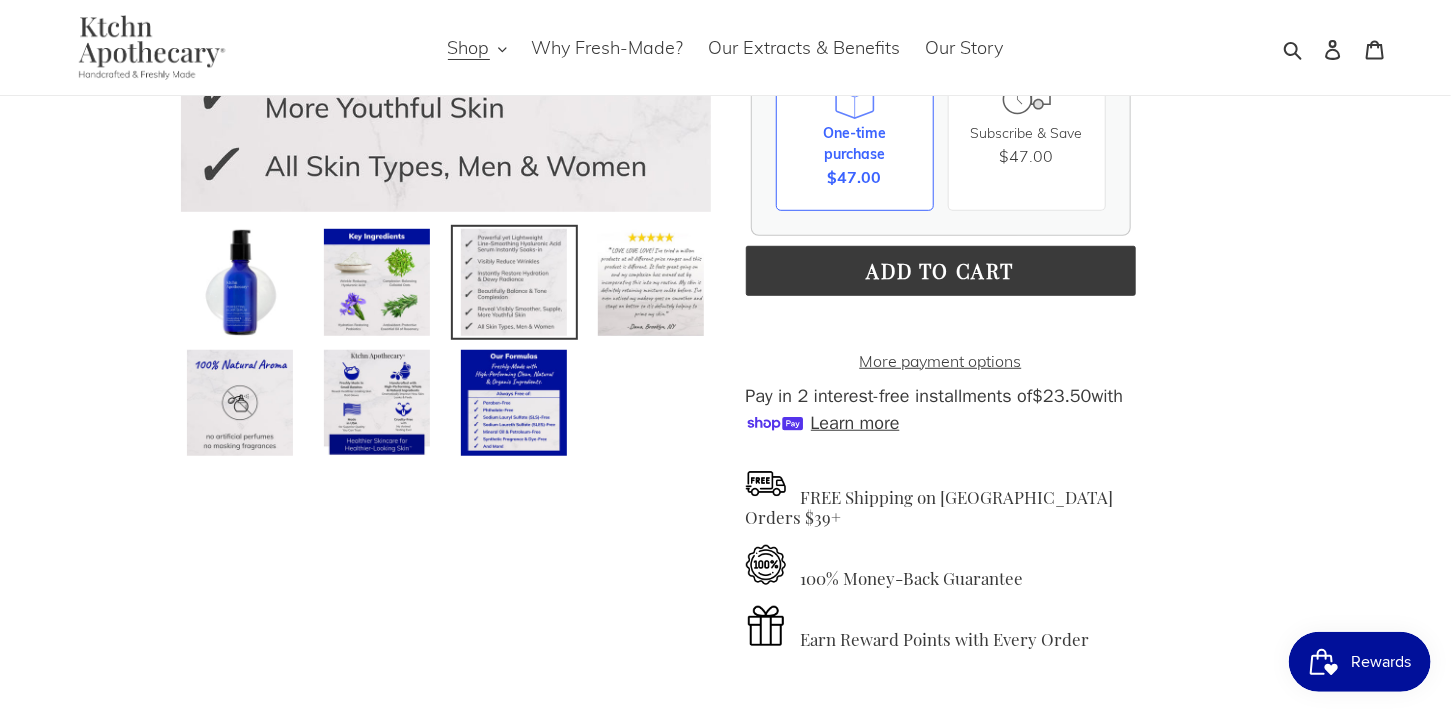 scroll, scrollTop: 499, scrollLeft: 0, axis: vertical 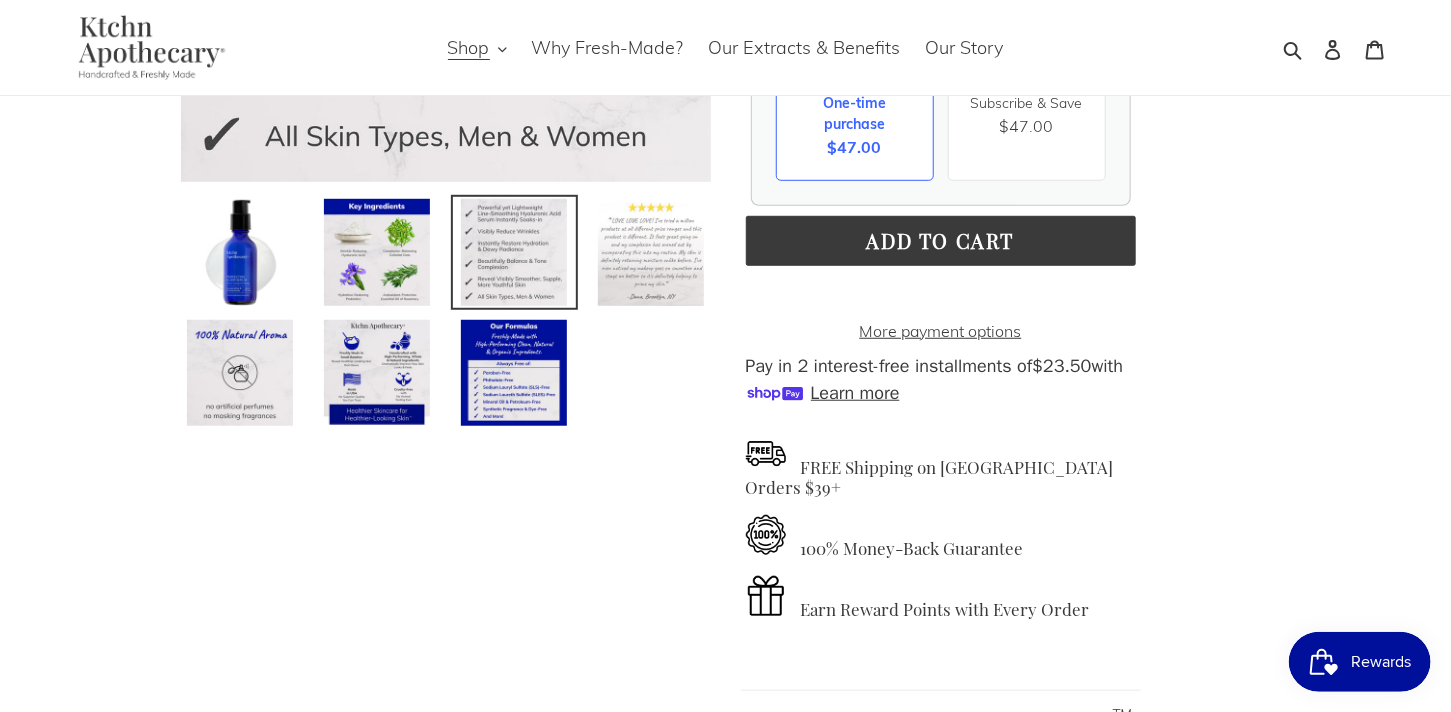 click at bounding box center [651, 252] 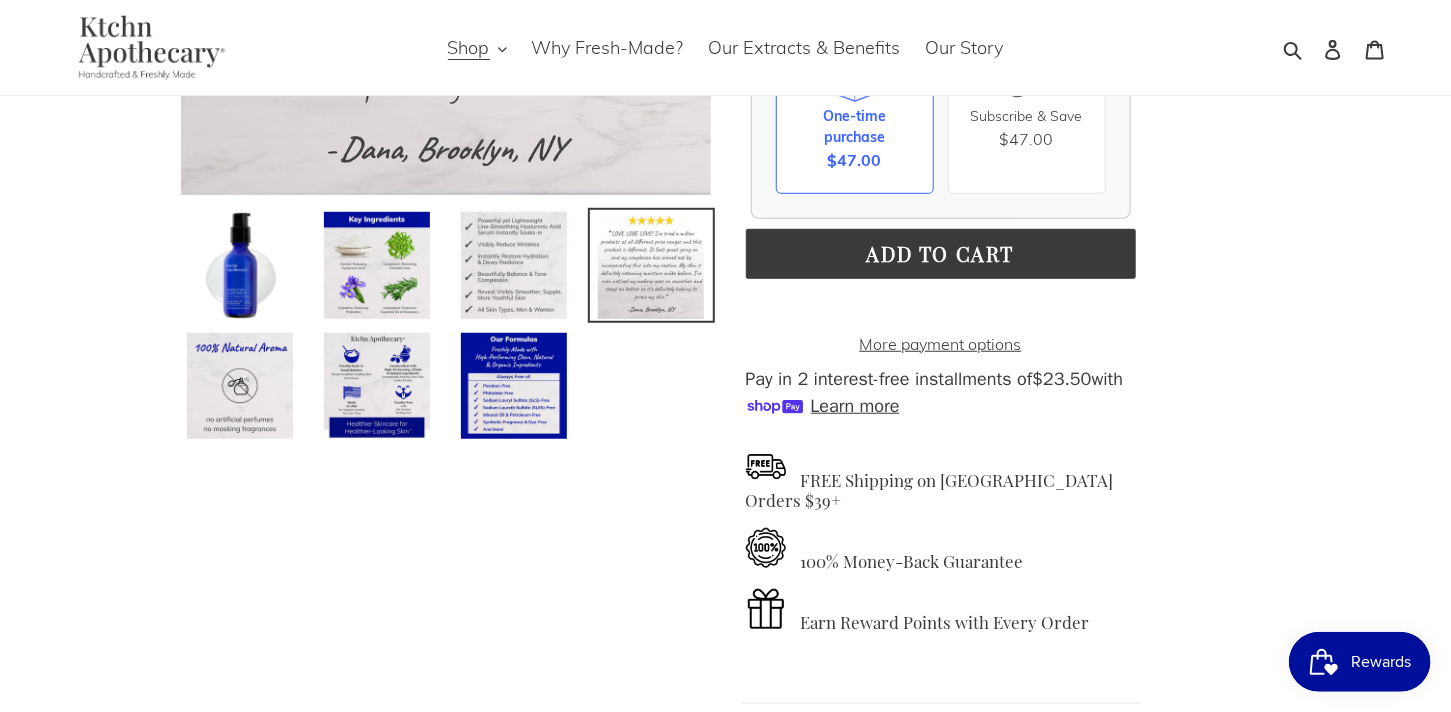 scroll, scrollTop: 600, scrollLeft: 0, axis: vertical 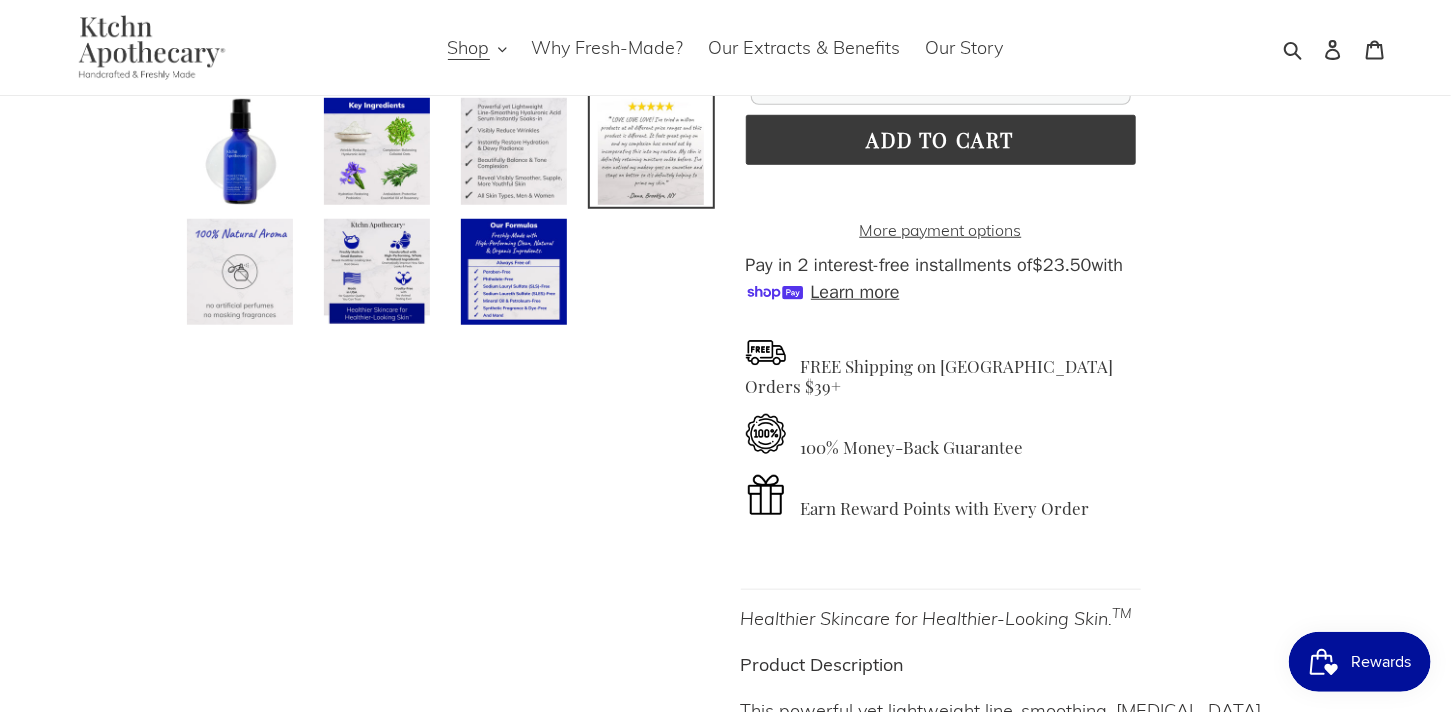 click at bounding box center [240, 272] 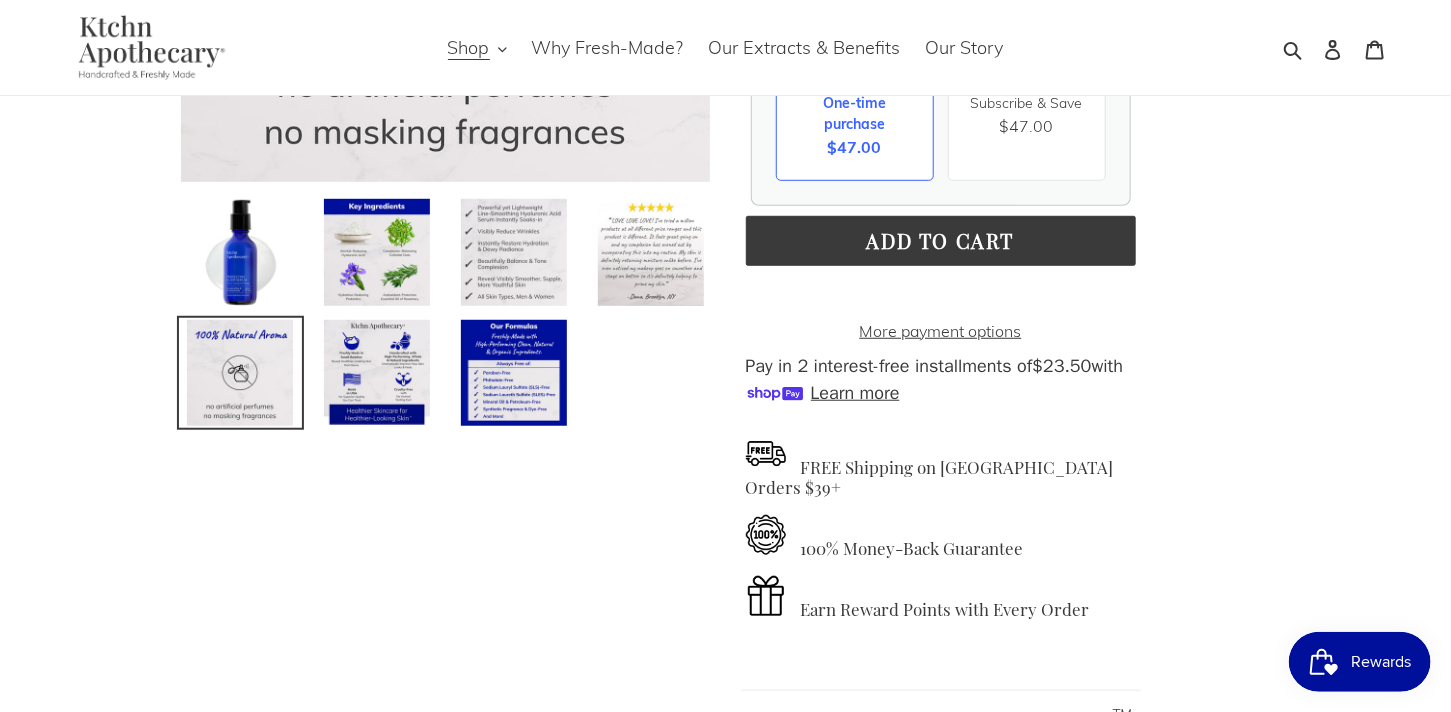 scroll, scrollTop: 600, scrollLeft: 0, axis: vertical 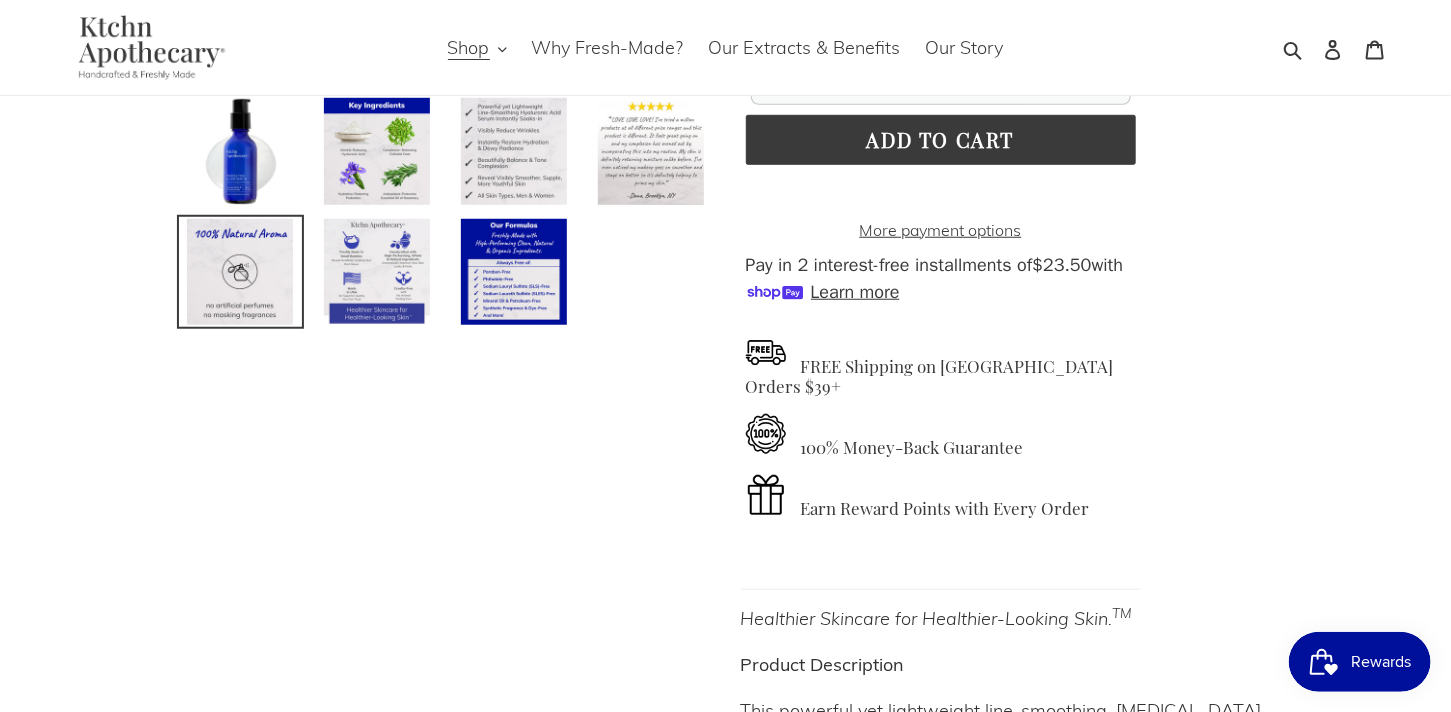 click at bounding box center (377, 272) 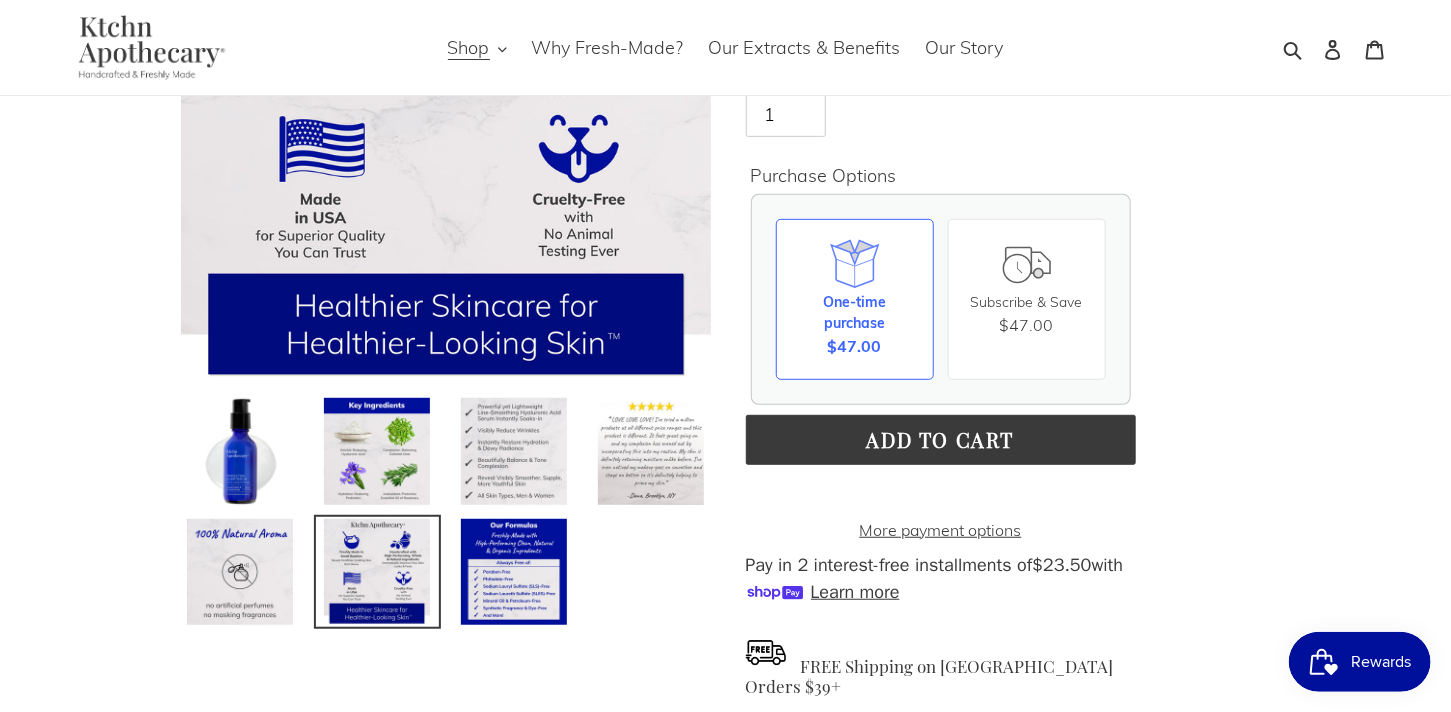 scroll, scrollTop: 499, scrollLeft: 0, axis: vertical 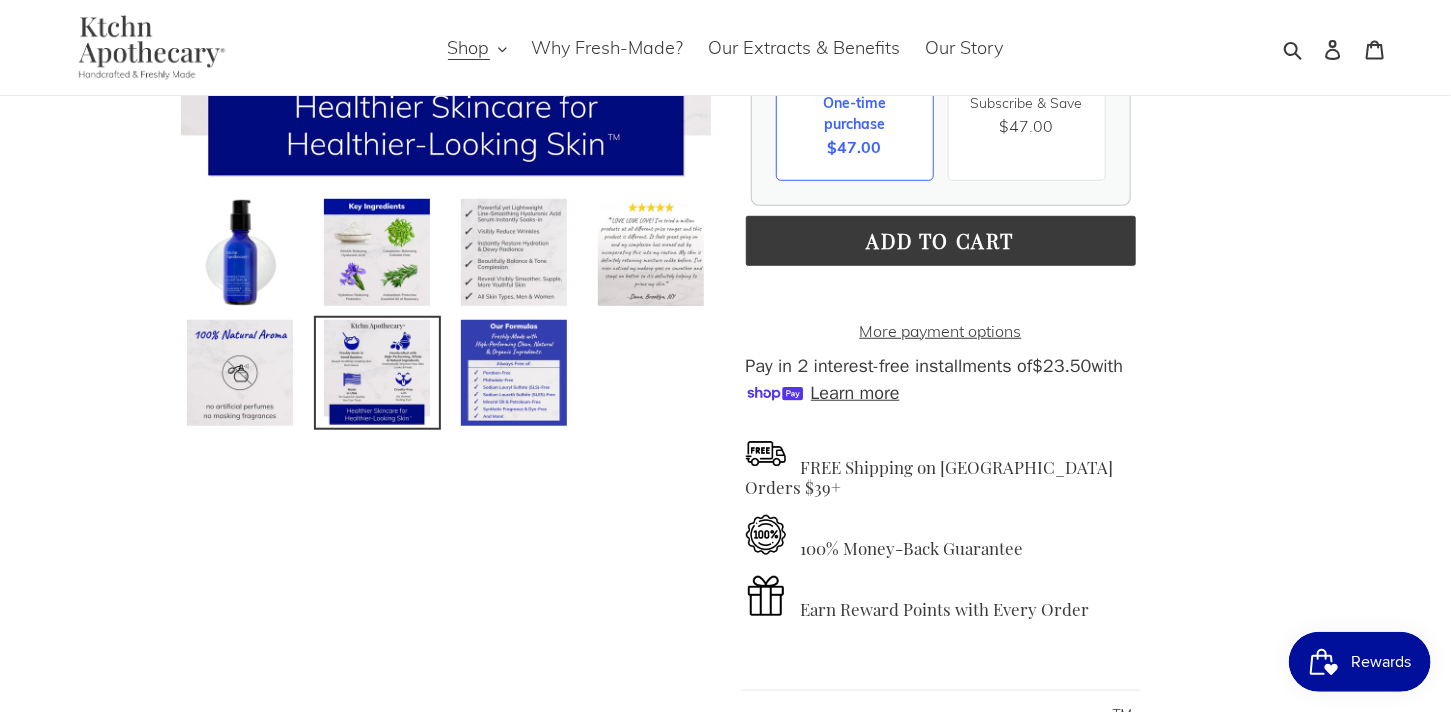 click at bounding box center [514, 373] 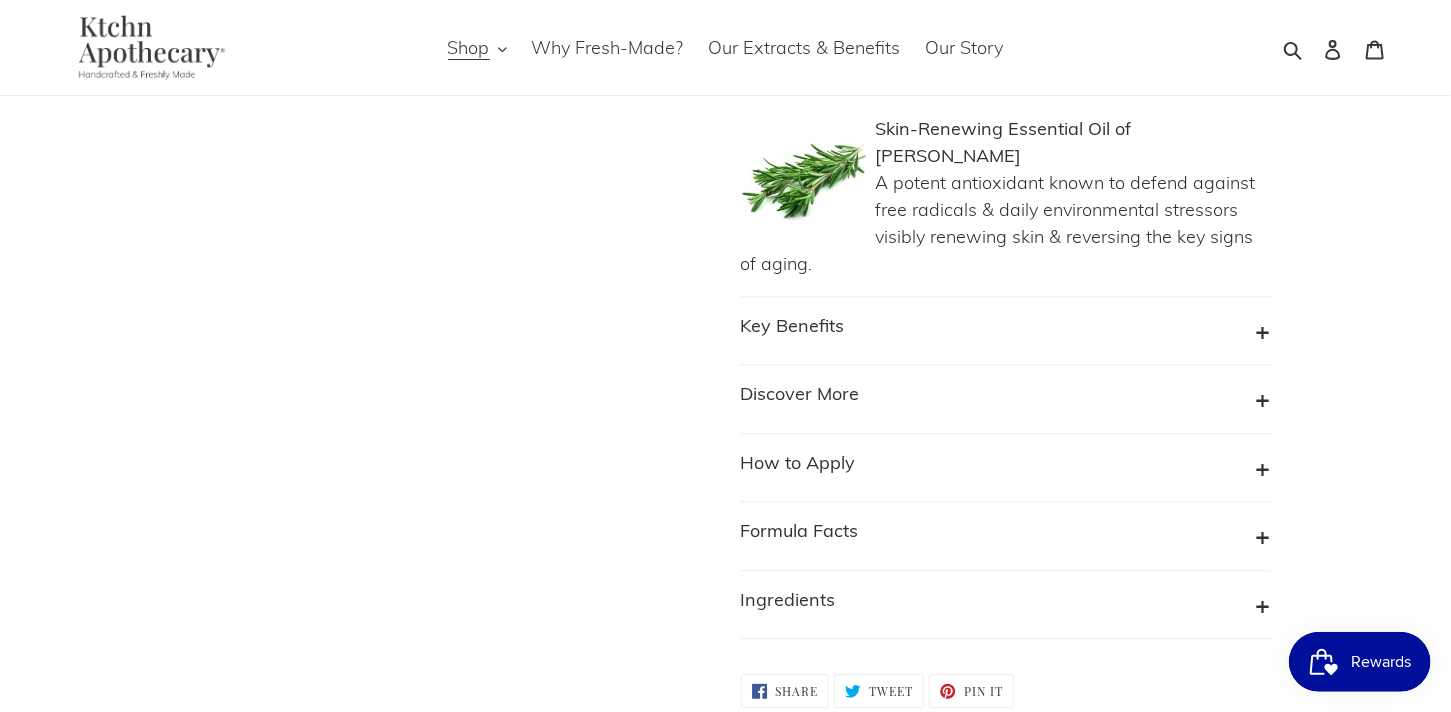 scroll, scrollTop: 2099, scrollLeft: 0, axis: vertical 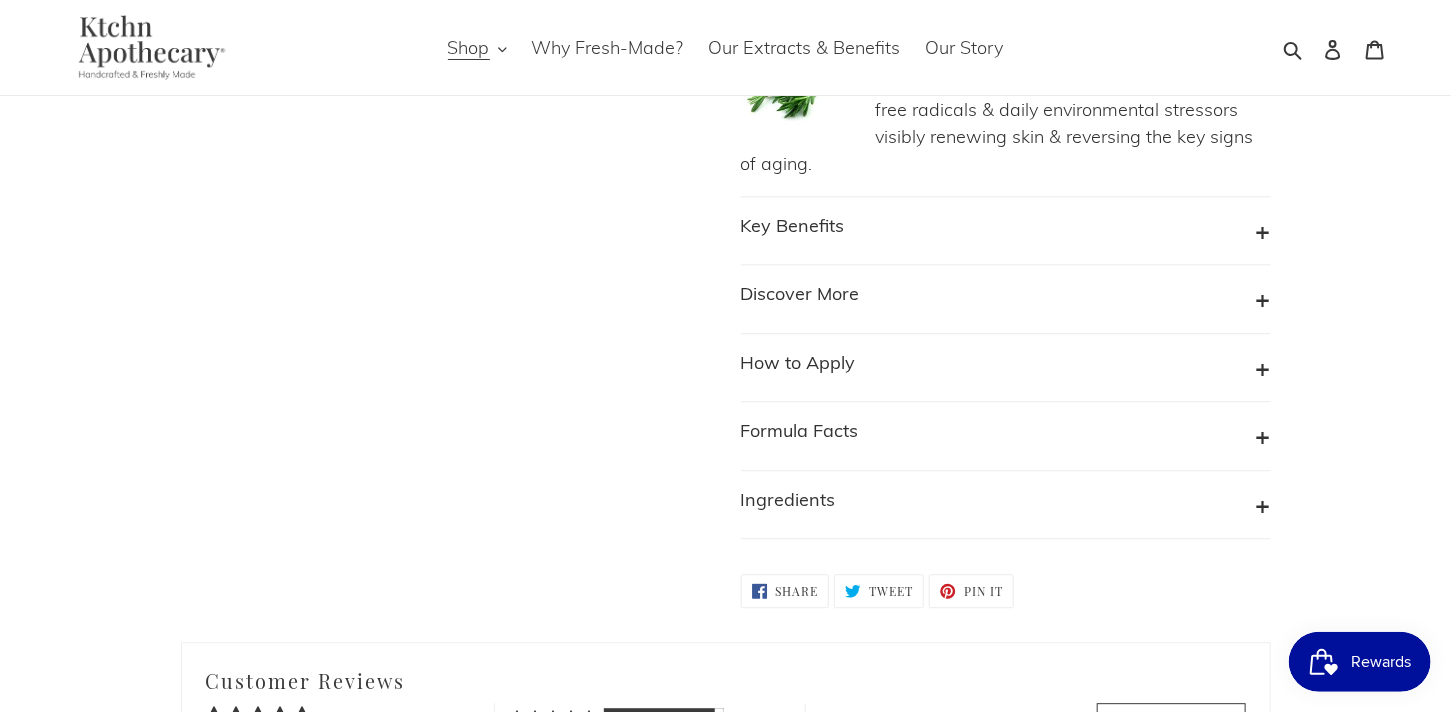 click on "Key Benefits" at bounding box center [1006, 231] 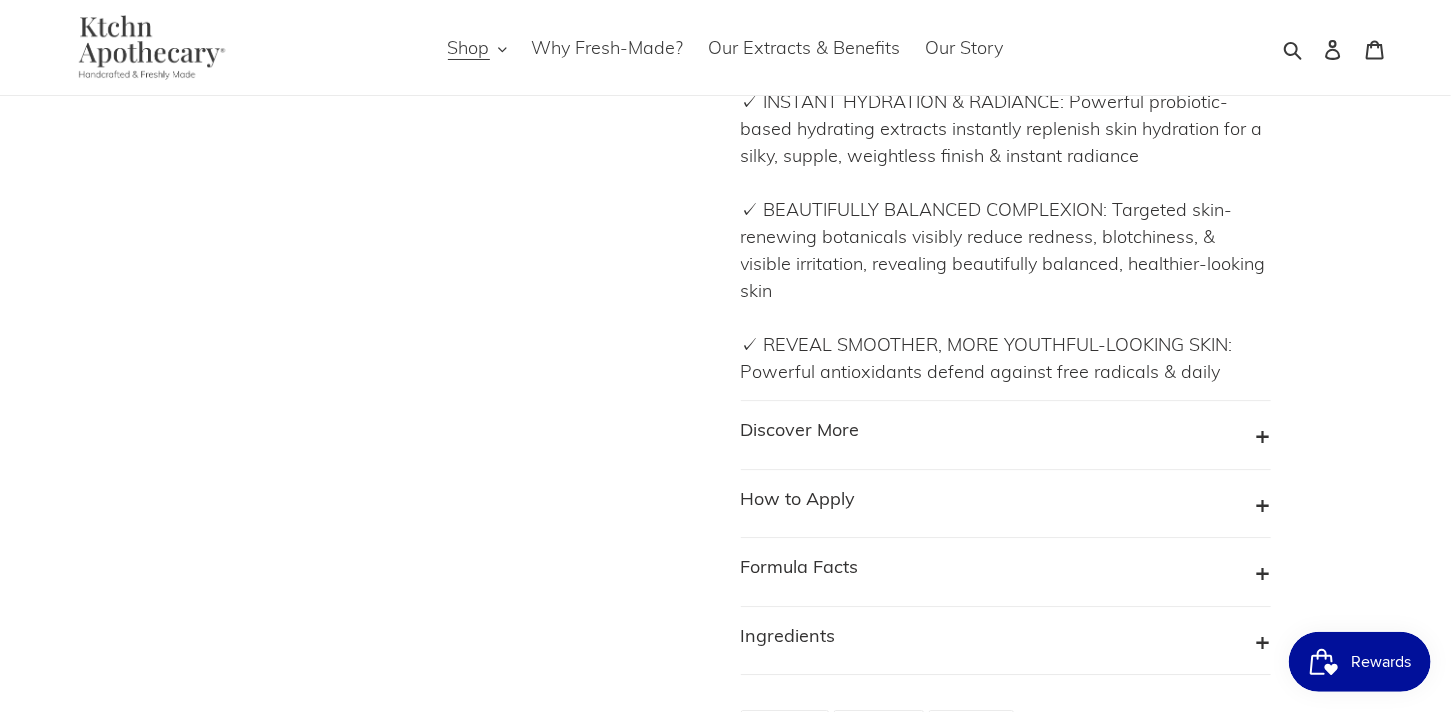 scroll, scrollTop: 2600, scrollLeft: 0, axis: vertical 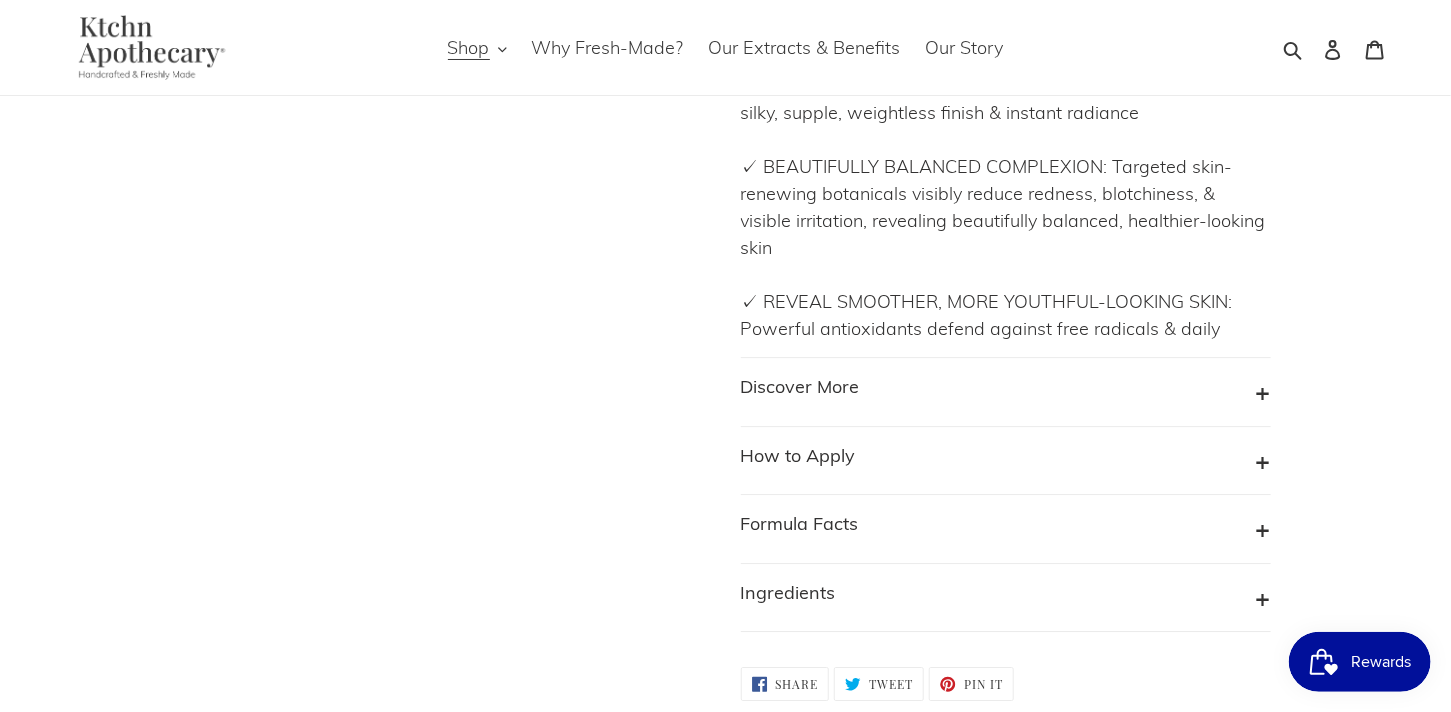 click on "Discover More" at bounding box center (1006, 392) 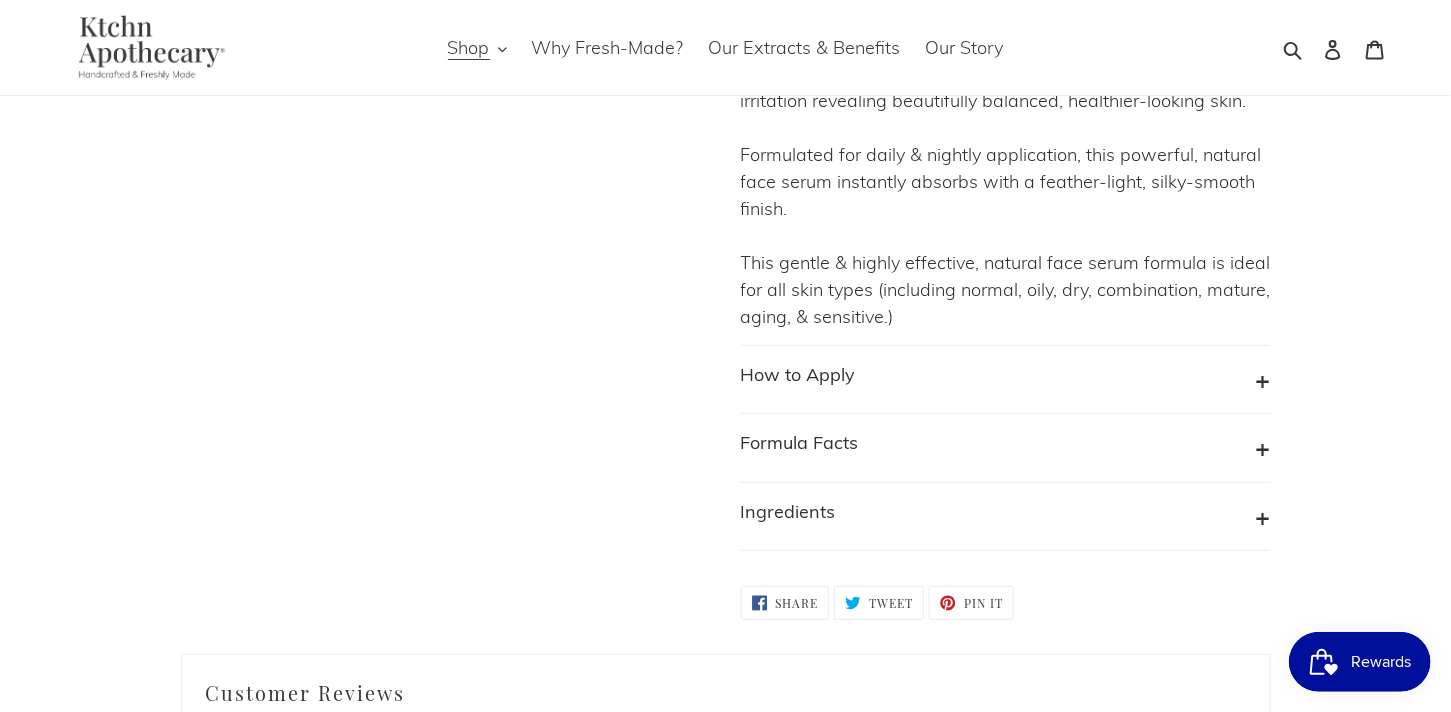 scroll, scrollTop: 3699, scrollLeft: 0, axis: vertical 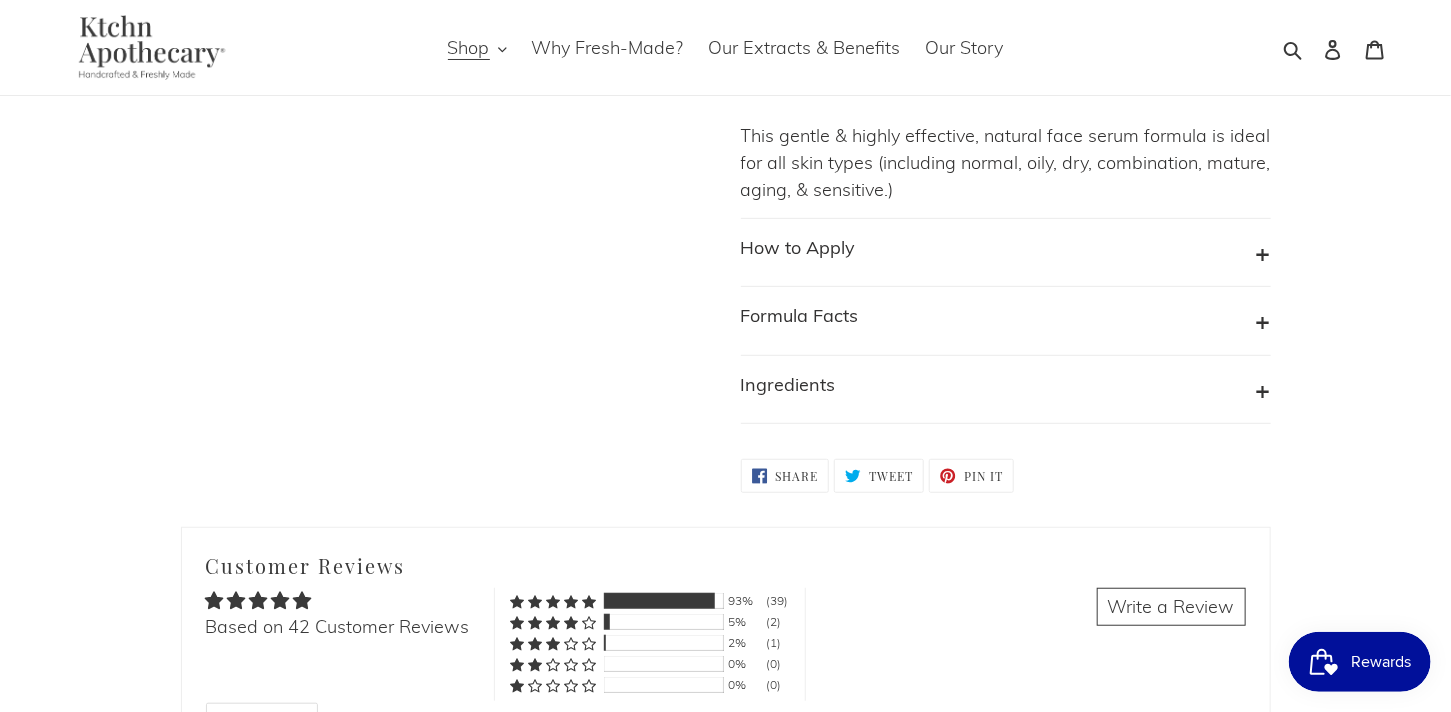click on "How to Apply" at bounding box center [1006, 253] 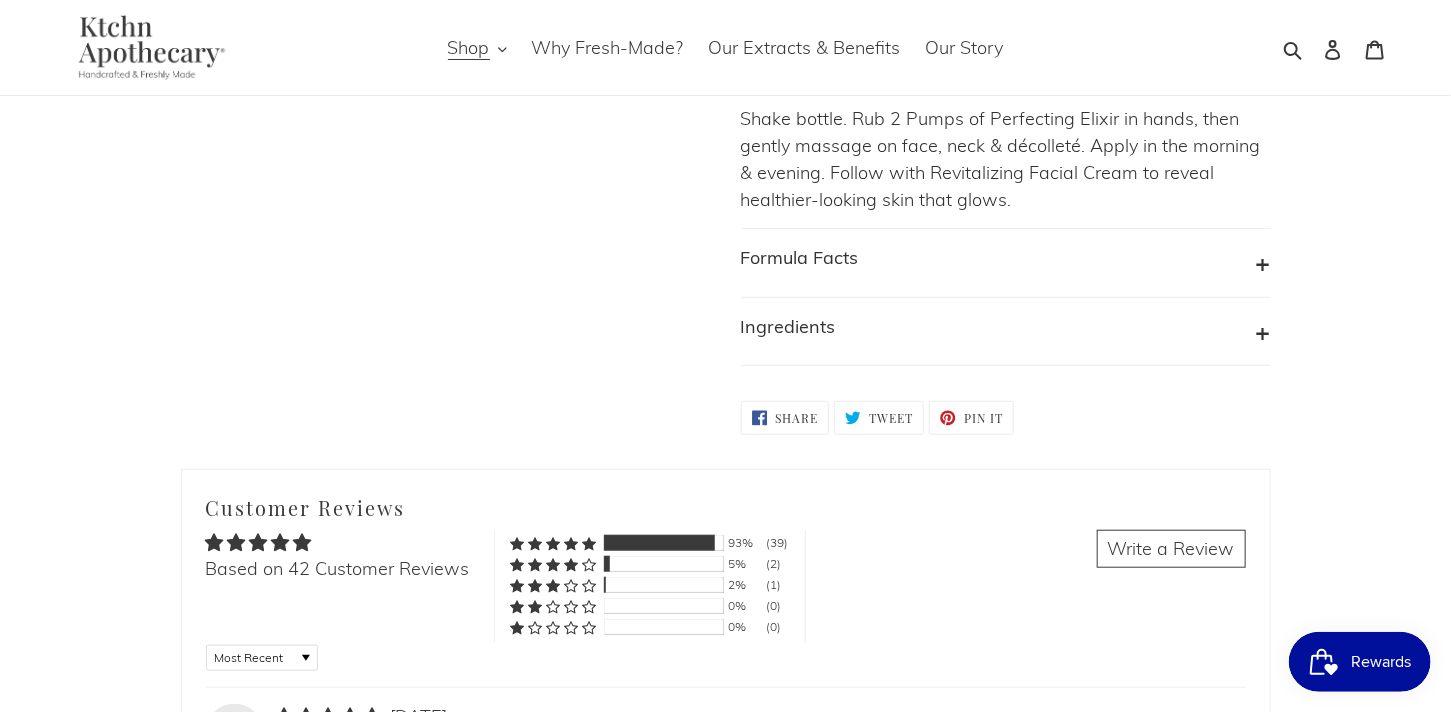 scroll, scrollTop: 3900, scrollLeft: 0, axis: vertical 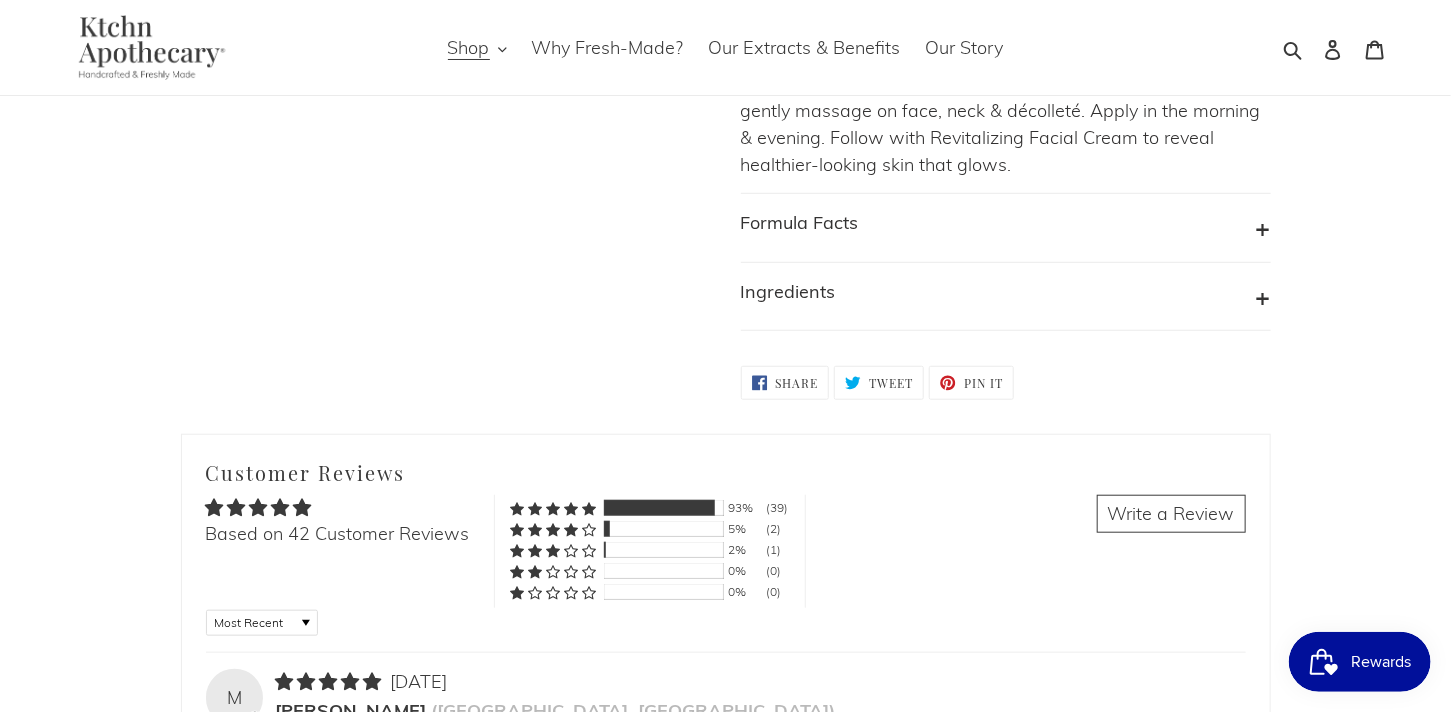 click on "Healthier Skincare for Healthier-Looking Skin. TM
Product Description
This powerful yet lightweight line-smoothing, hyaluronic acid serum quickly penetrates skin, instantly hydrating & renewing from the inside out visibly reducing fine lines, evening complexion & revealing skin that's smoother, supple, more youthful.
Skin Type : Normal, Combination, Oily, Dry, and Sensitive
Size : 60 ml | 2.0 fl oz
Key High-Performing Ingredients
Wrinkle-Reducing Hyaluronic Acid  Known as nature's “moisture-magnet”, Hyaluronic Acid is one of the most powerful wrinkle-reducing, skin-firming, line-filling extracts available.
Complexion-Repairing Colloidal Oats  A potent extract rich in potent Avenanthramides known to repair skin from the inside out revealing a beautifully balanced, evenly-toned complexion, & healthier-looking skin.
Hydration-Restoring Probiotics
Skin-Renewing Essential Oil of Rosemary
Key Benefits
Discover More
How to Apply
Formula Facts" at bounding box center (1006, -1182) 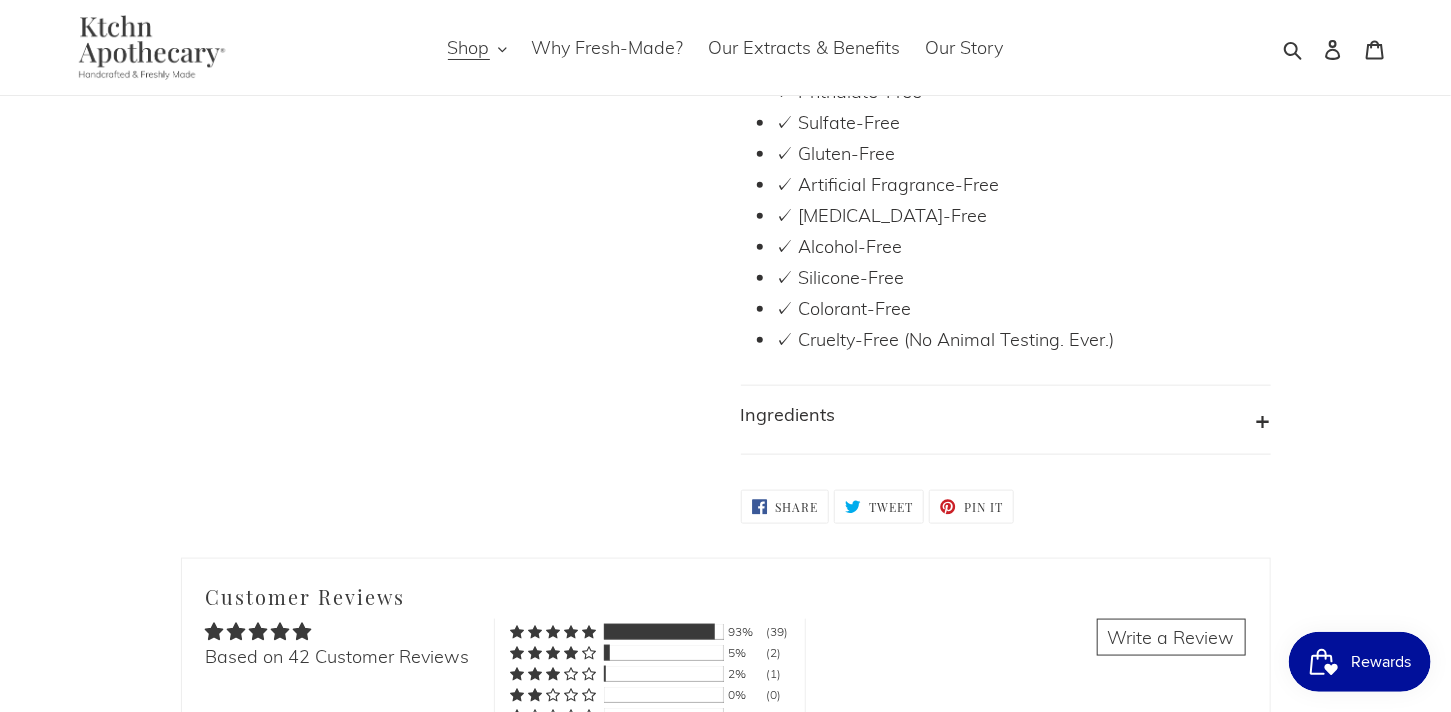scroll, scrollTop: 4300, scrollLeft: 0, axis: vertical 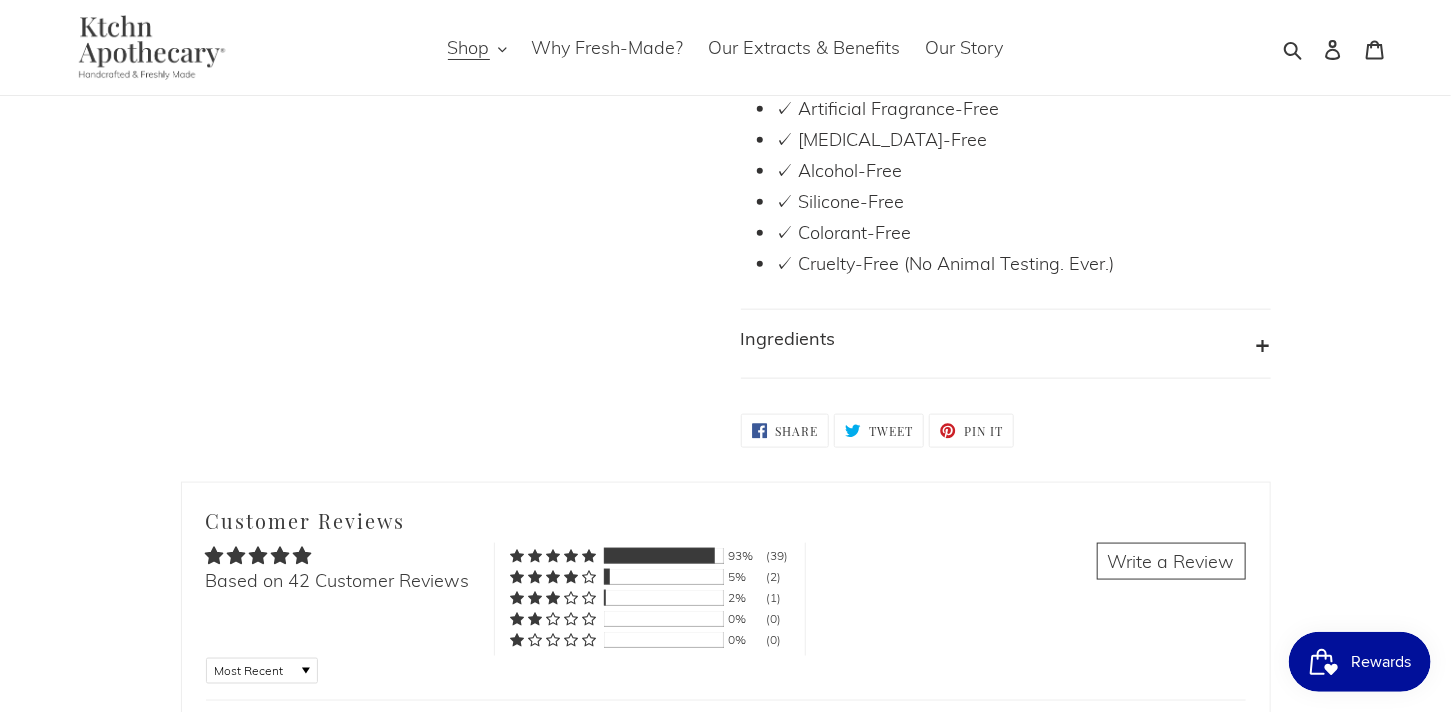click on "Ingredients" at bounding box center (1006, 344) 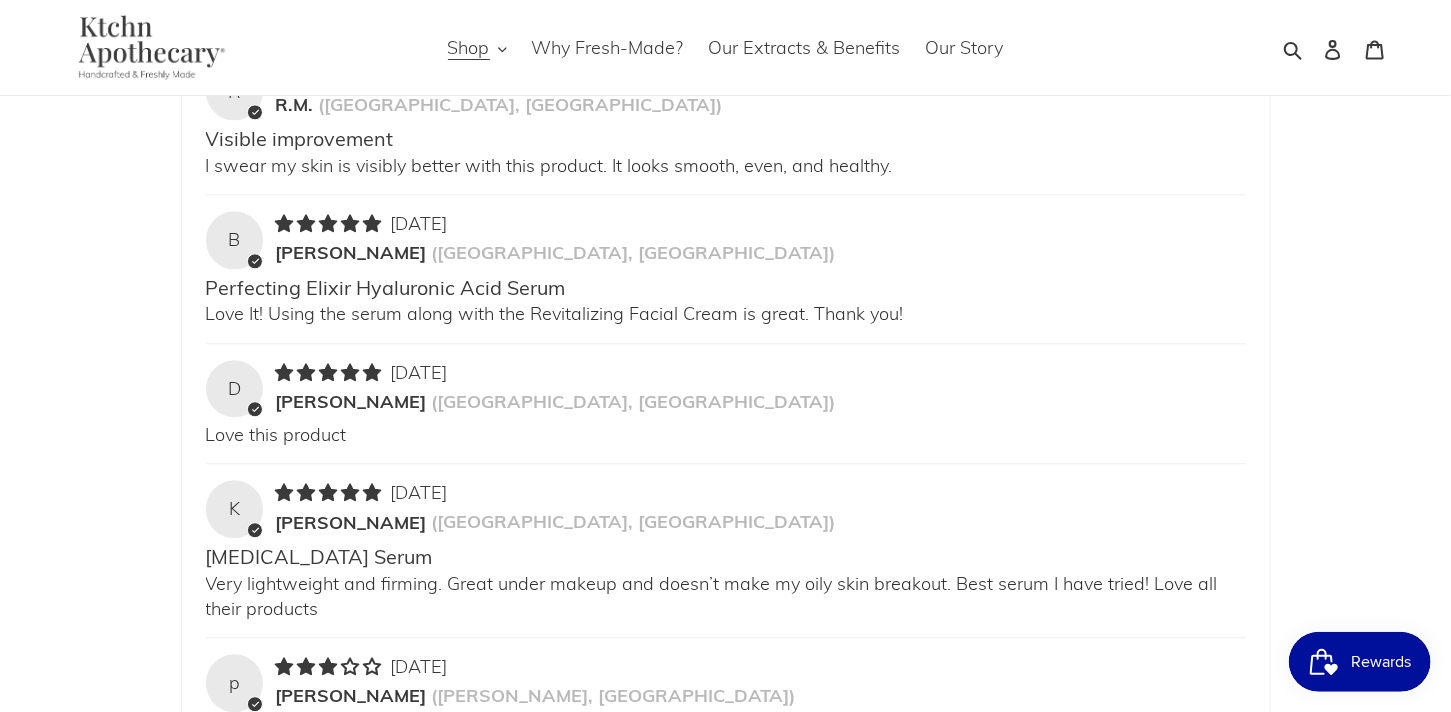 scroll, scrollTop: 5400, scrollLeft: 0, axis: vertical 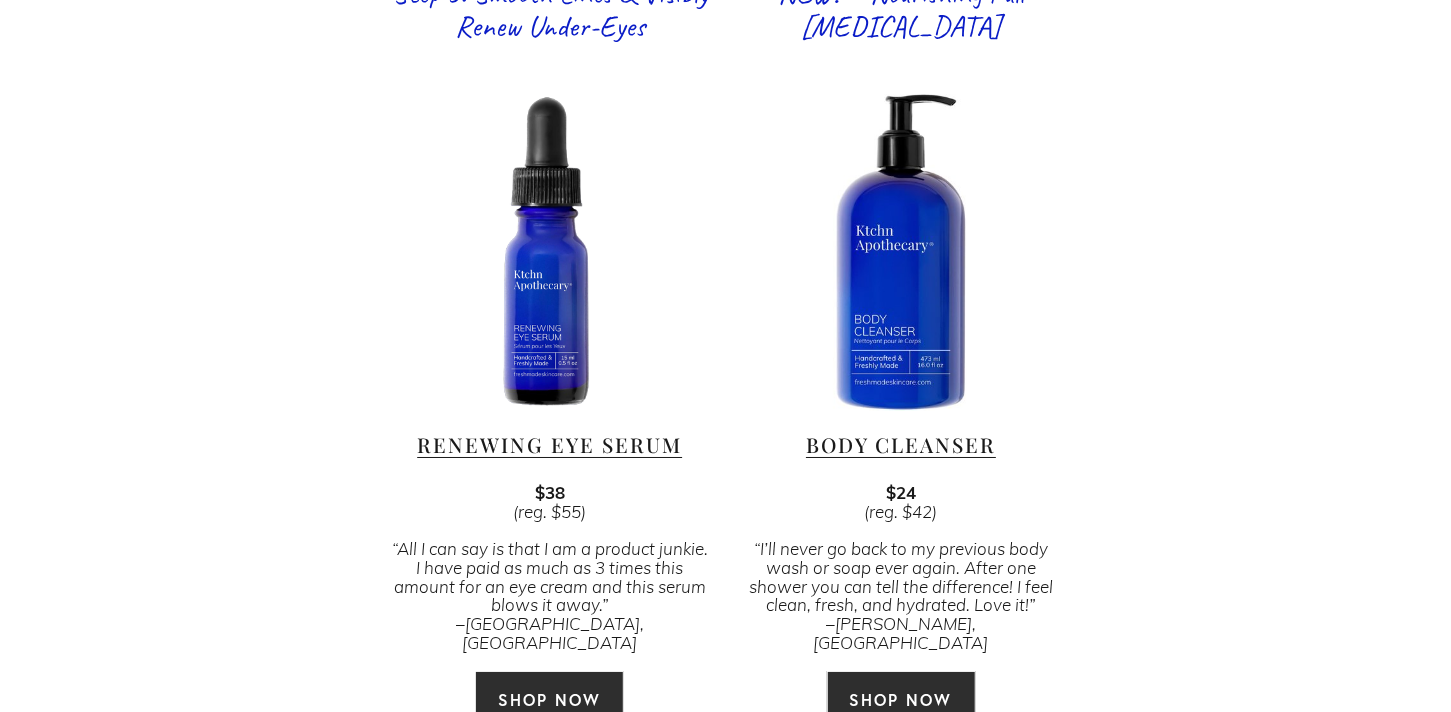 click at bounding box center [549, 252] 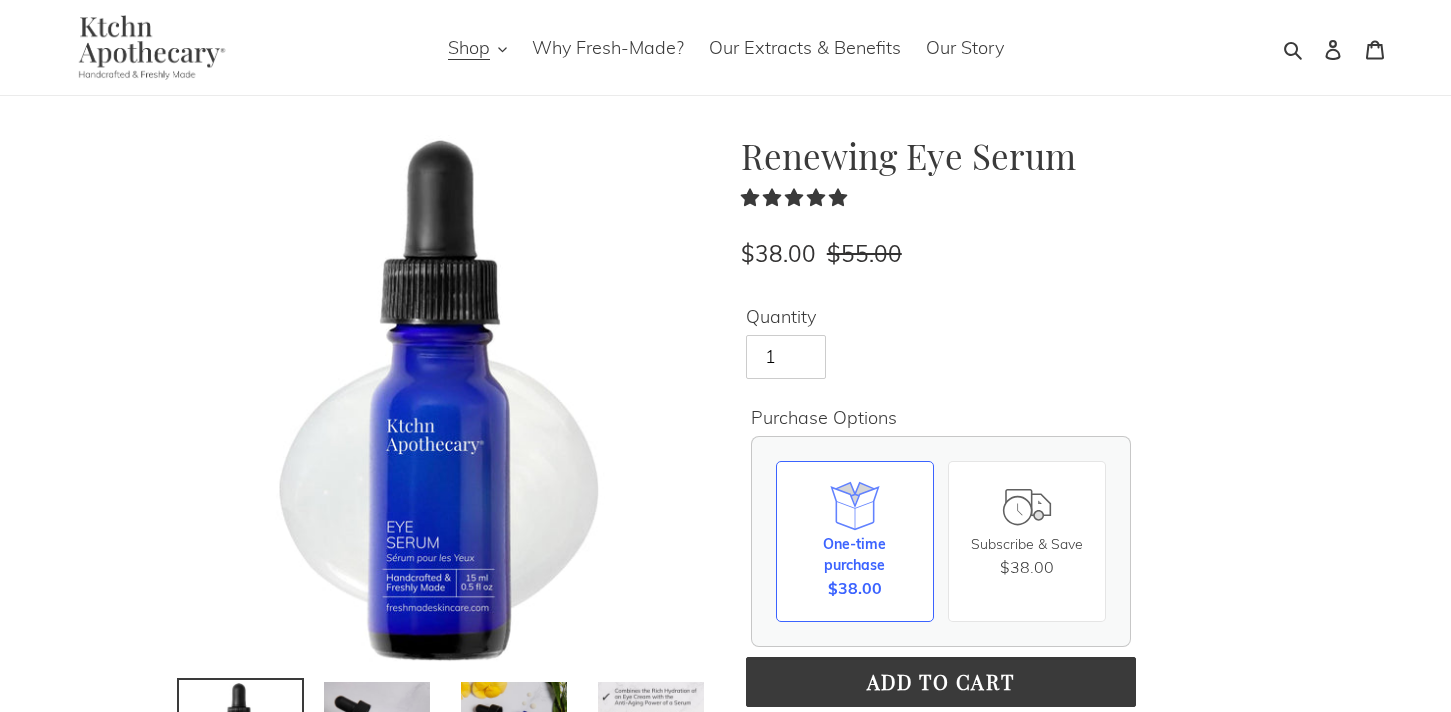scroll, scrollTop: 0, scrollLeft: 0, axis: both 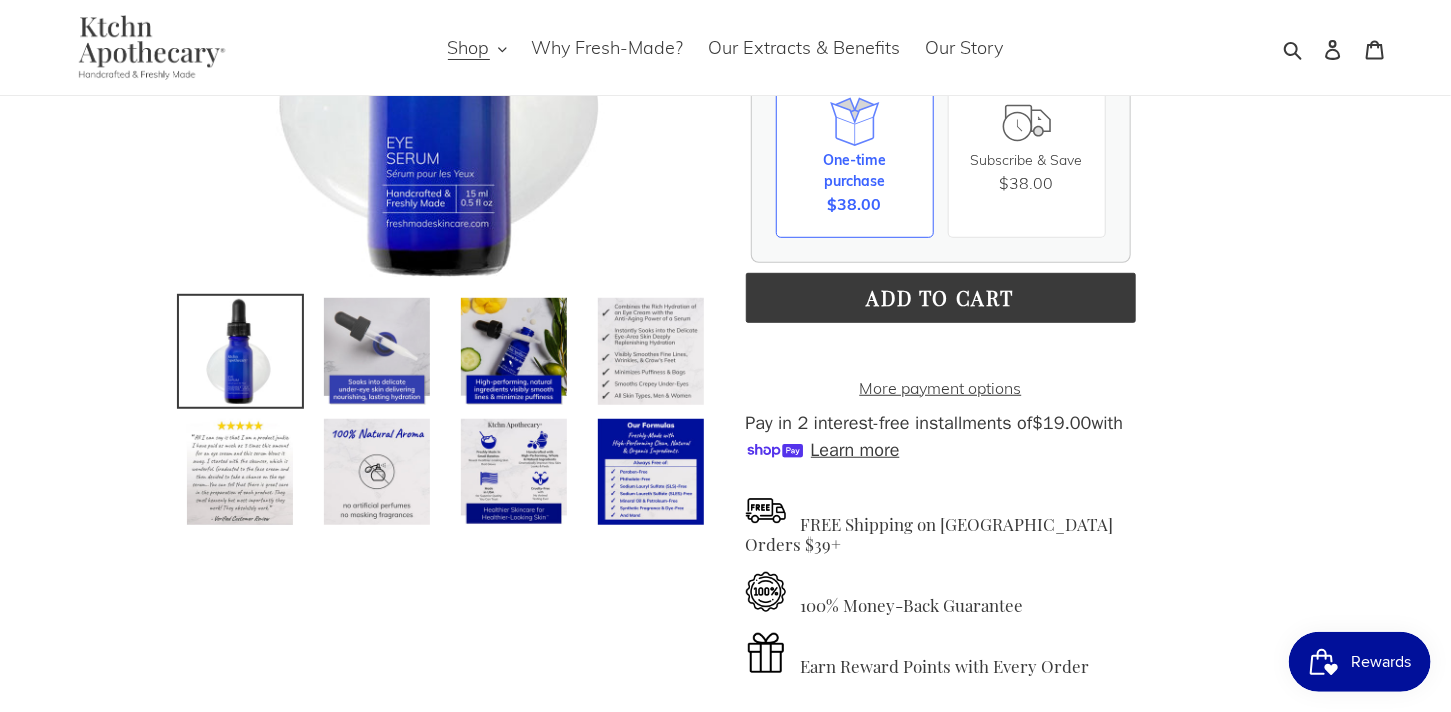 click at bounding box center [377, 351] 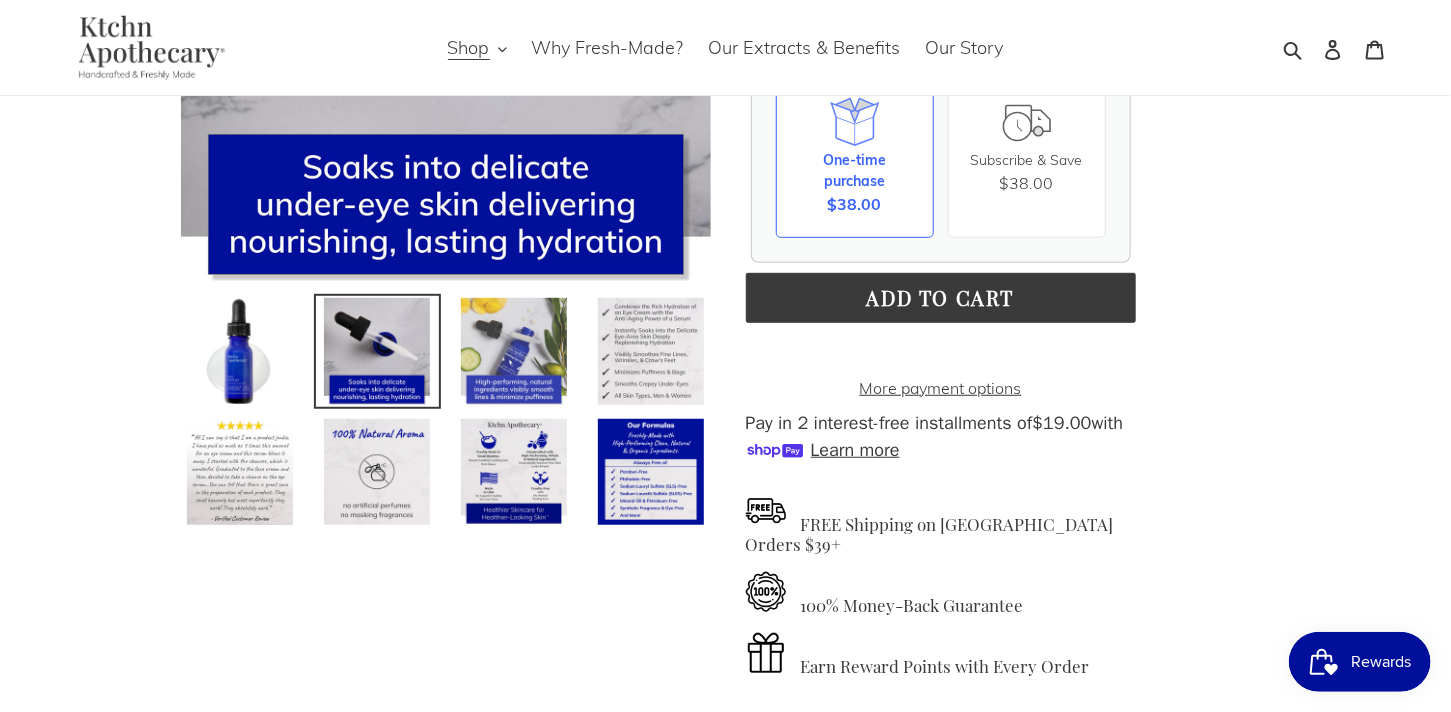 click at bounding box center [514, 351] 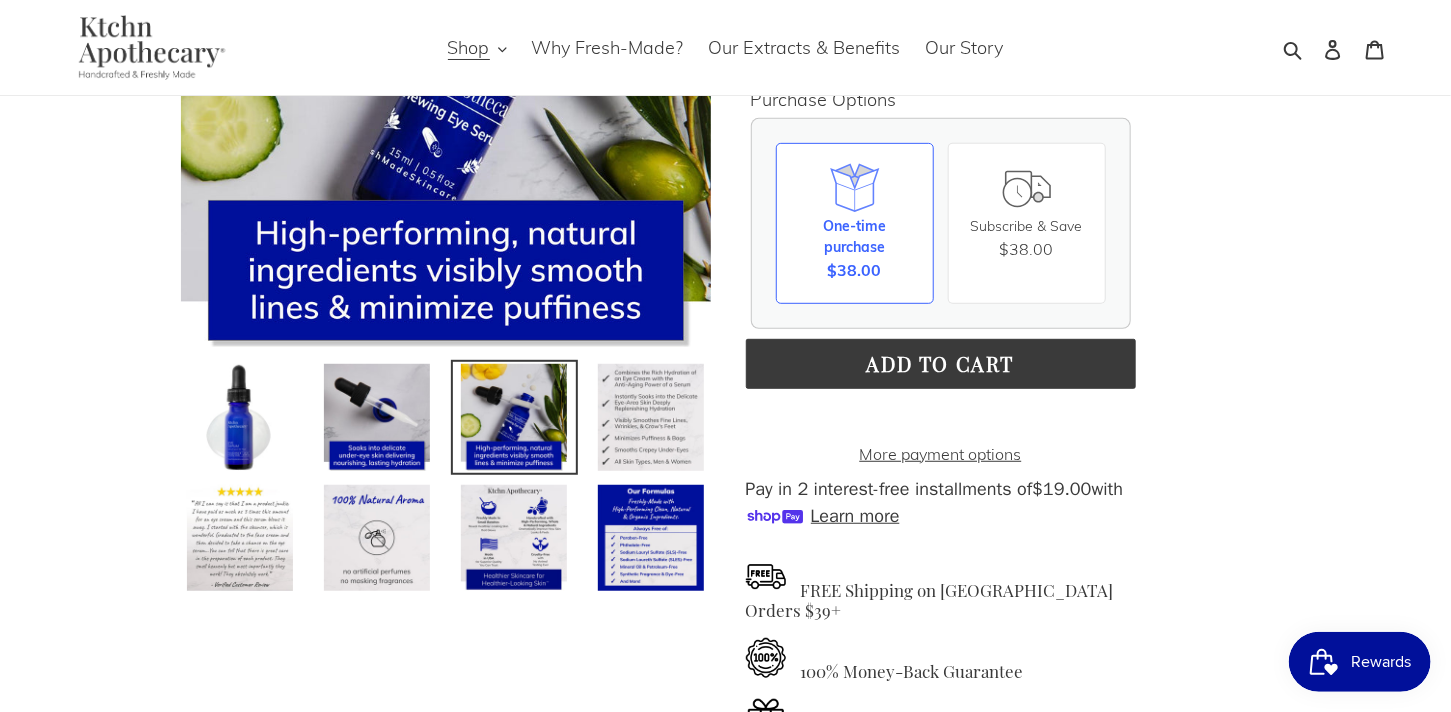 scroll, scrollTop: 300, scrollLeft: 0, axis: vertical 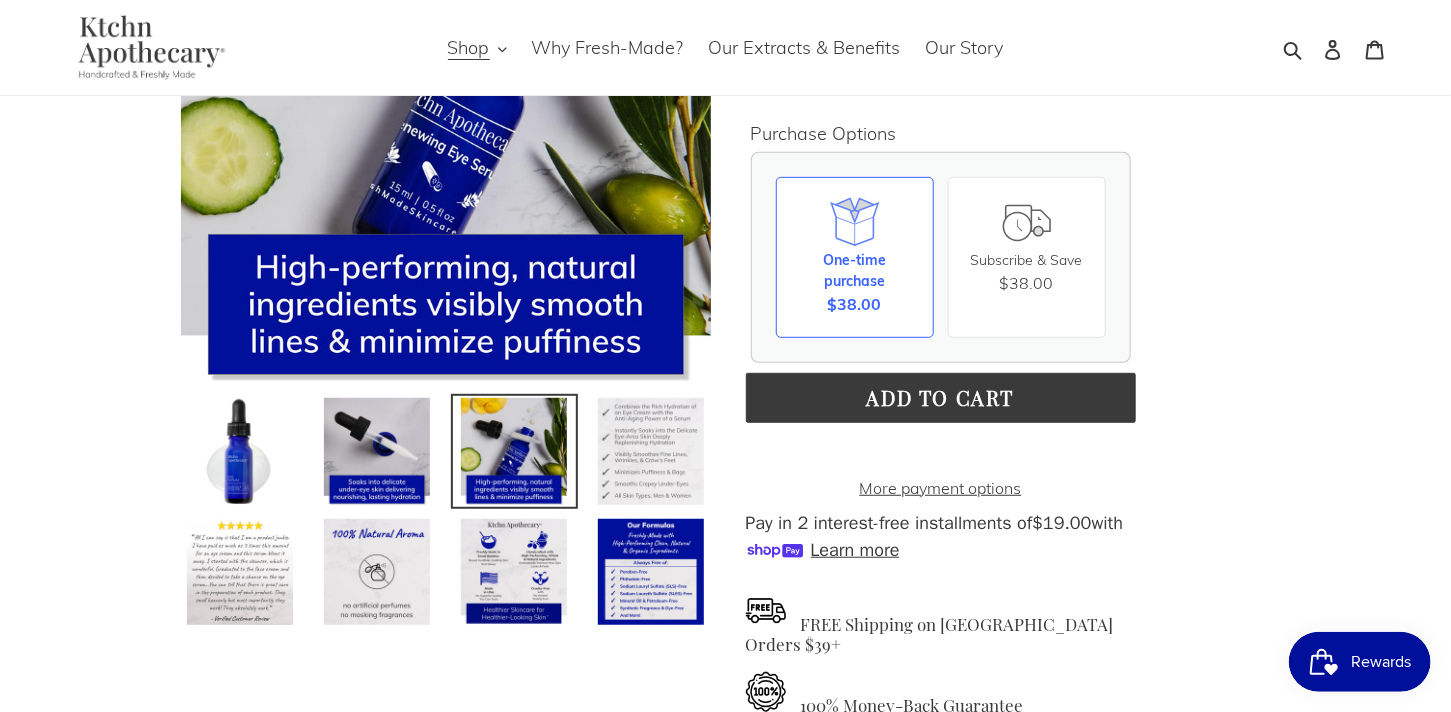 click at bounding box center (651, 451) 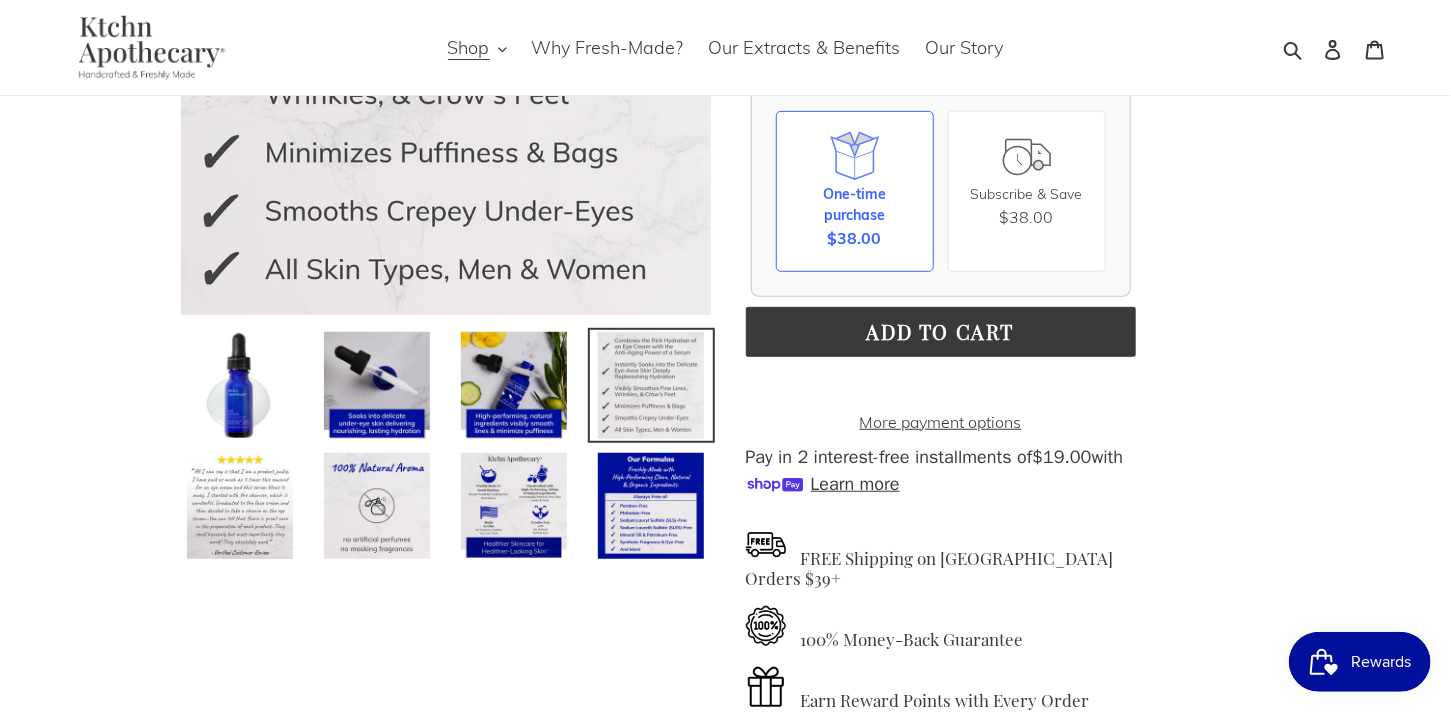 scroll, scrollTop: 400, scrollLeft: 0, axis: vertical 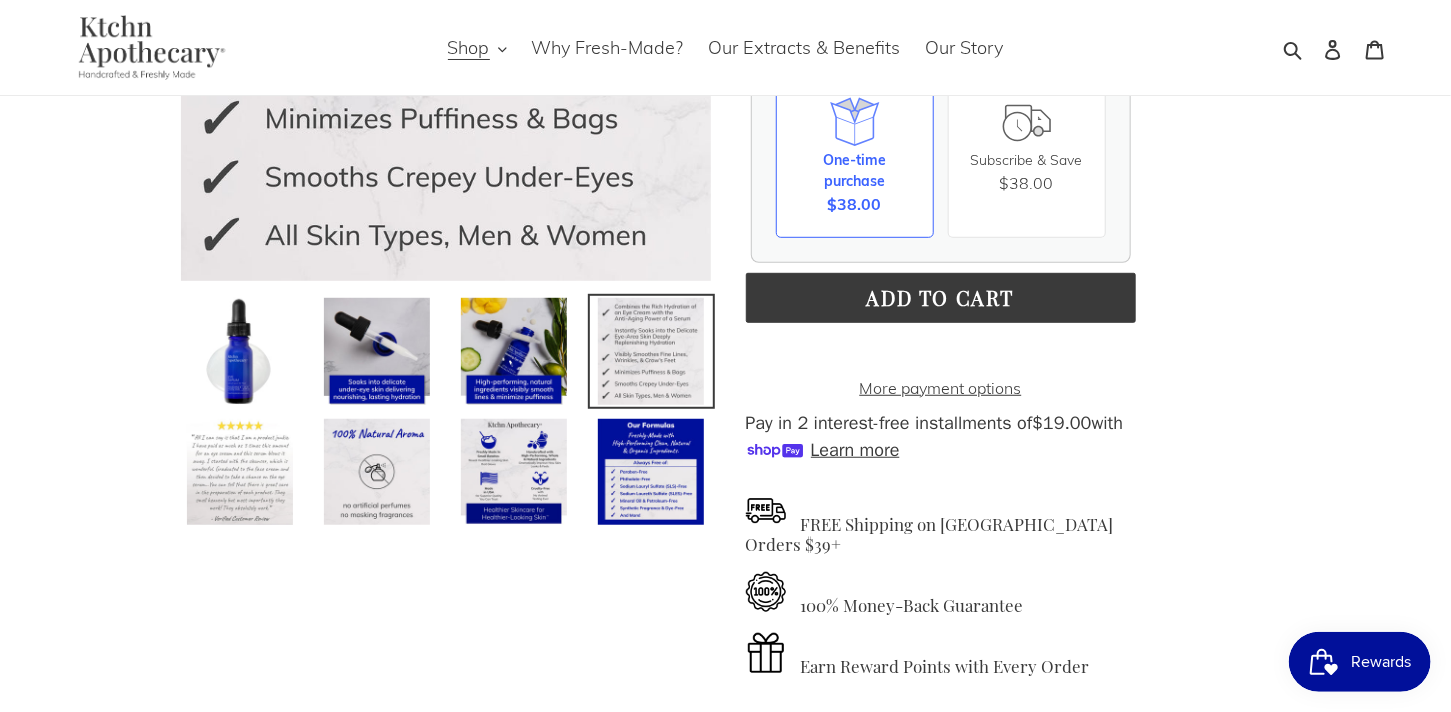click at bounding box center [240, 472] 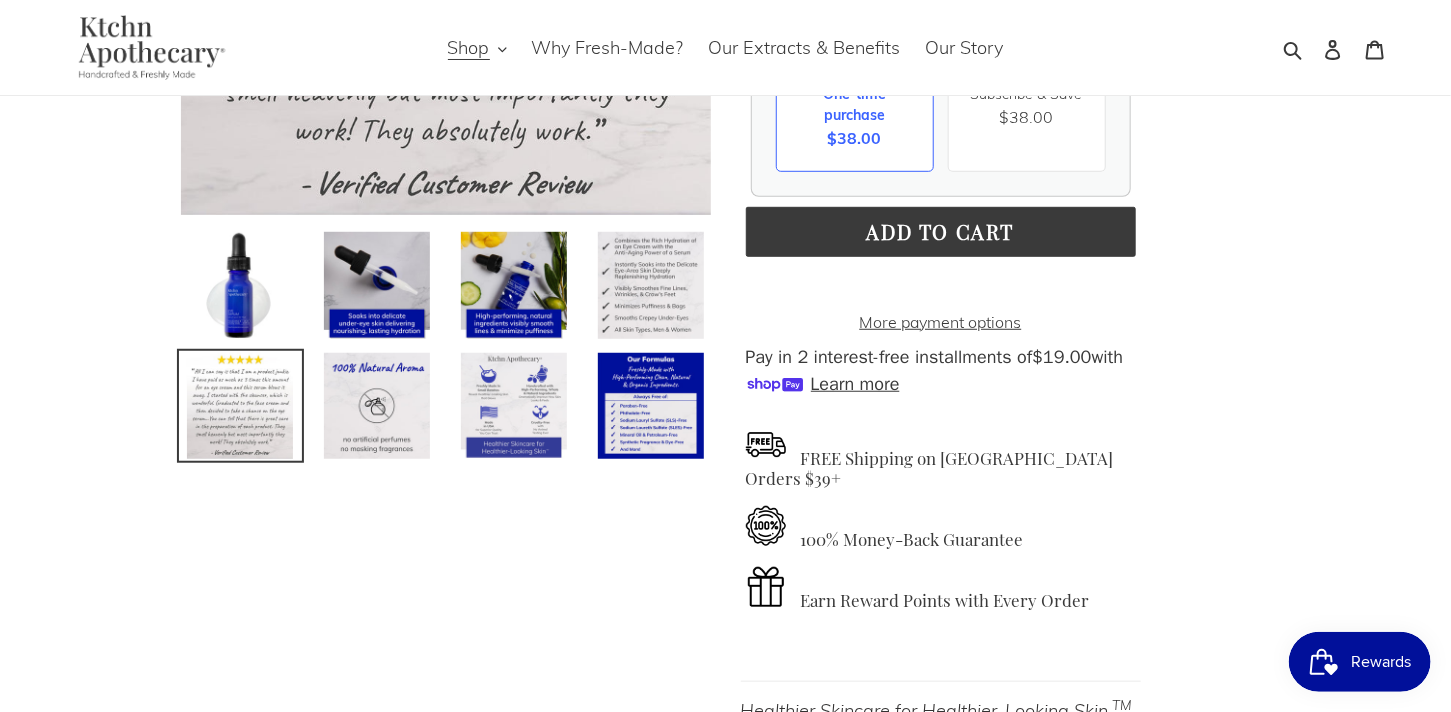 scroll, scrollTop: 499, scrollLeft: 0, axis: vertical 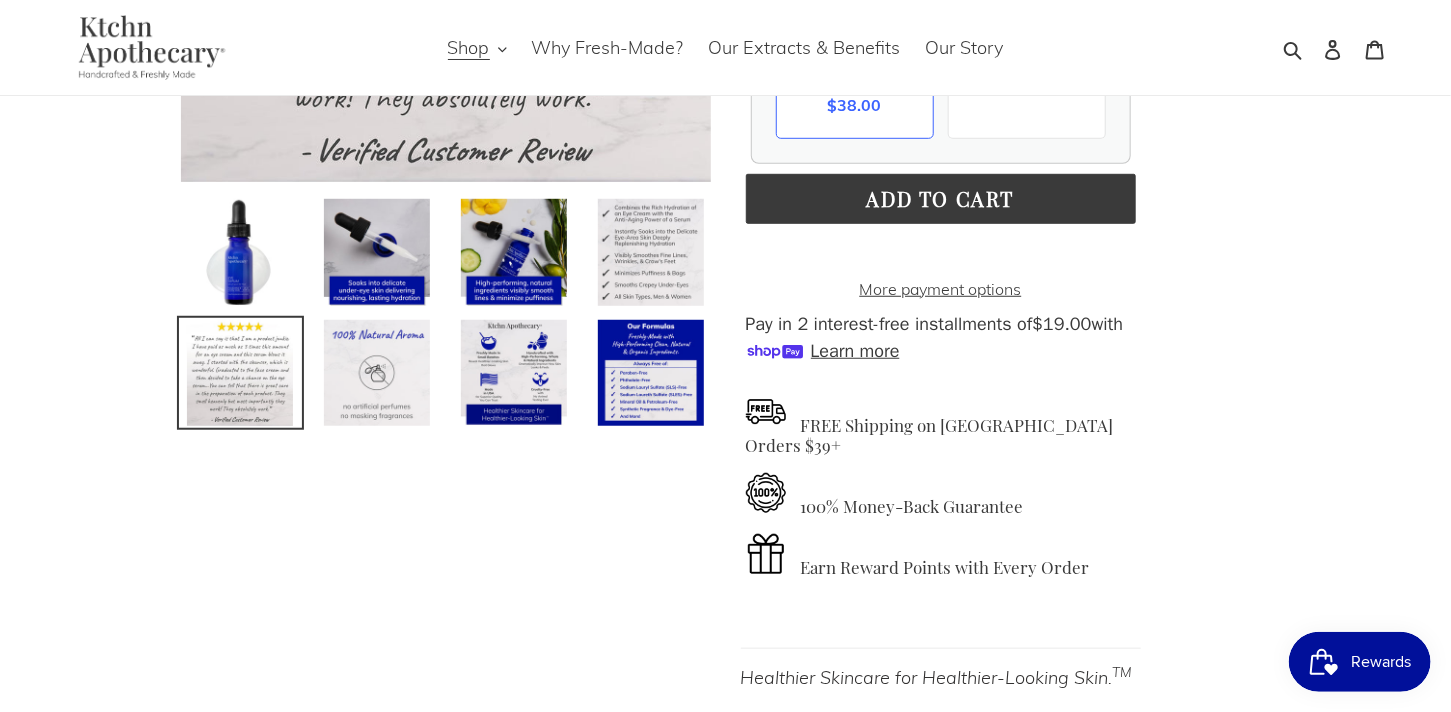 click at bounding box center [377, 373] 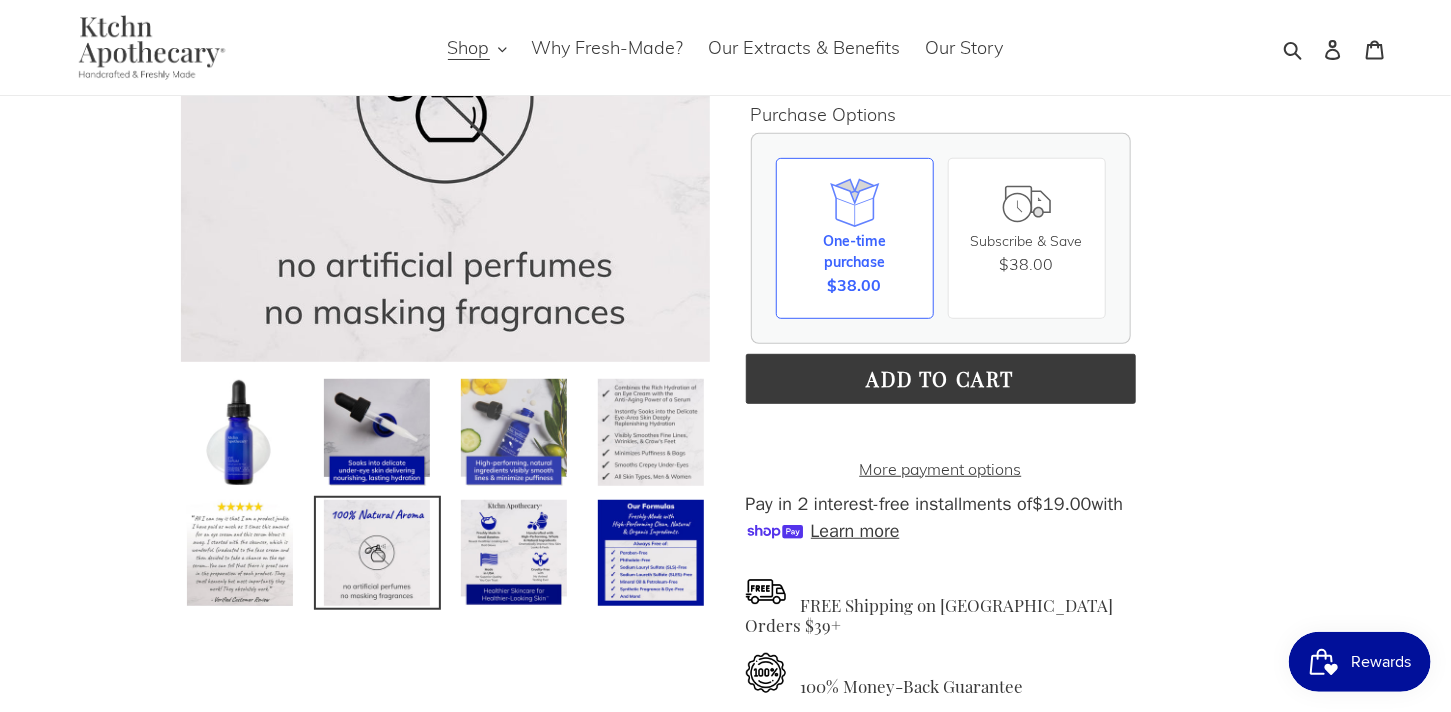 scroll, scrollTop: 400, scrollLeft: 0, axis: vertical 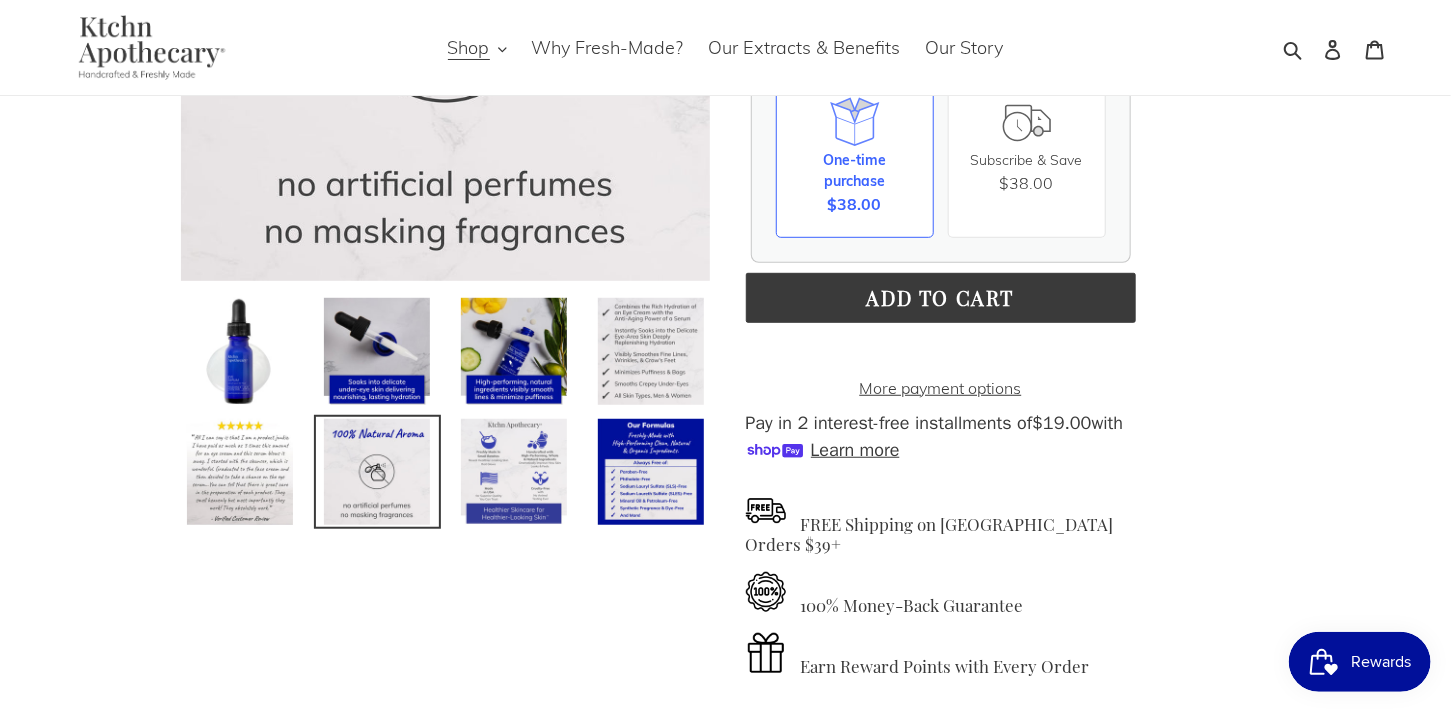 click at bounding box center [514, 472] 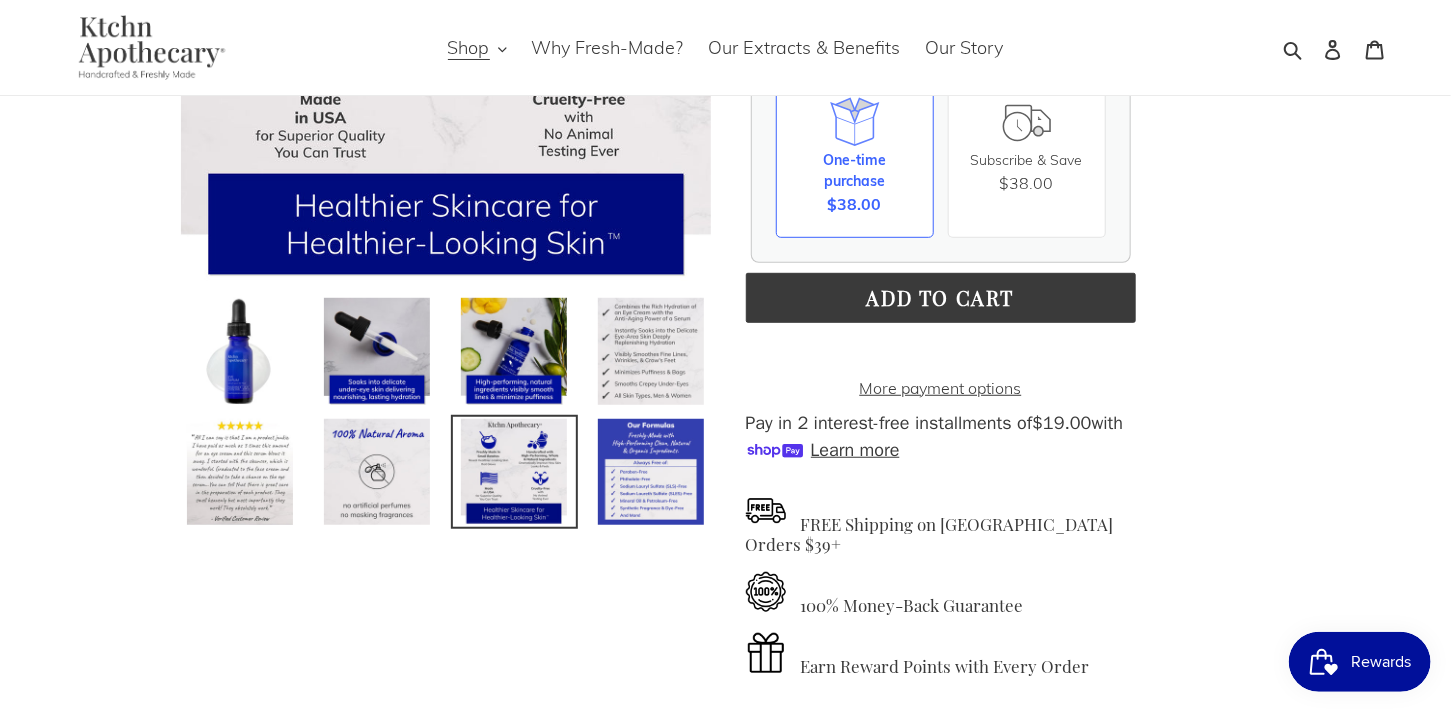 click at bounding box center [651, 472] 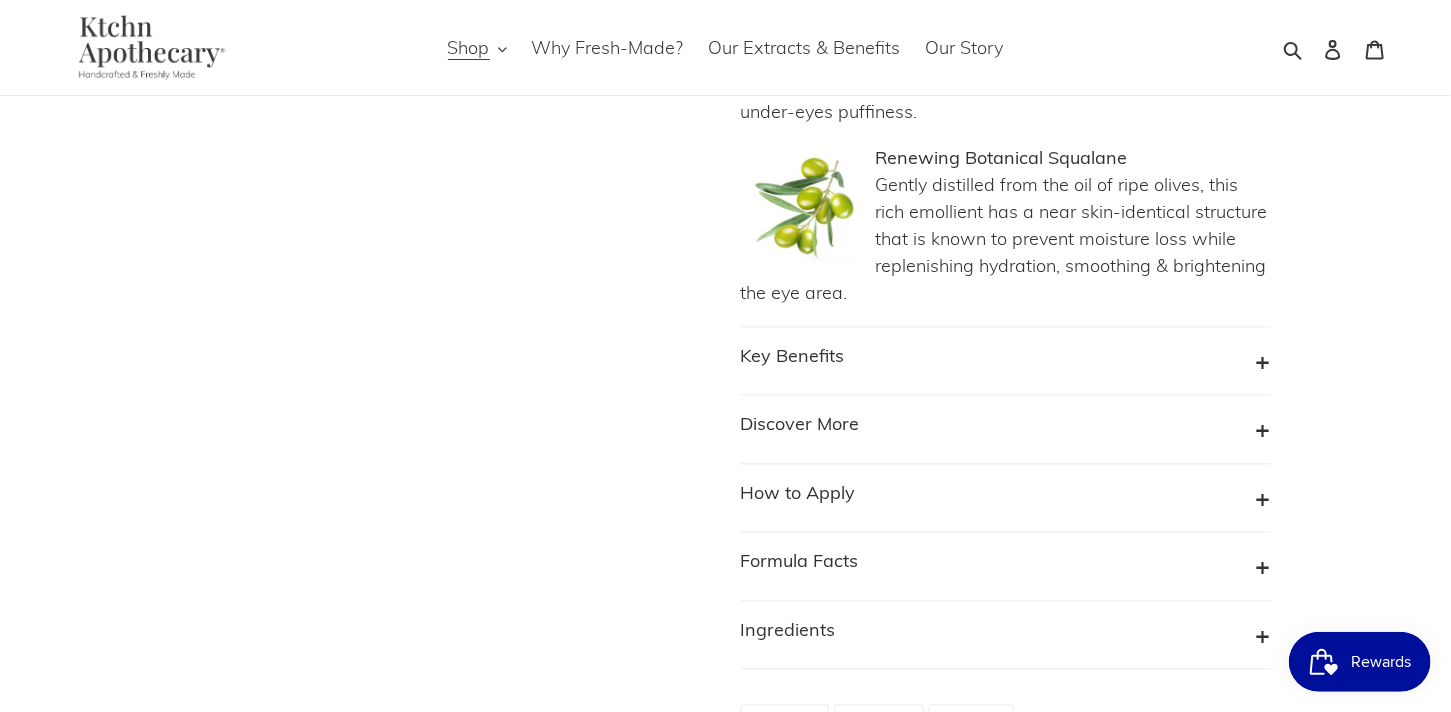 scroll, scrollTop: 1900, scrollLeft: 0, axis: vertical 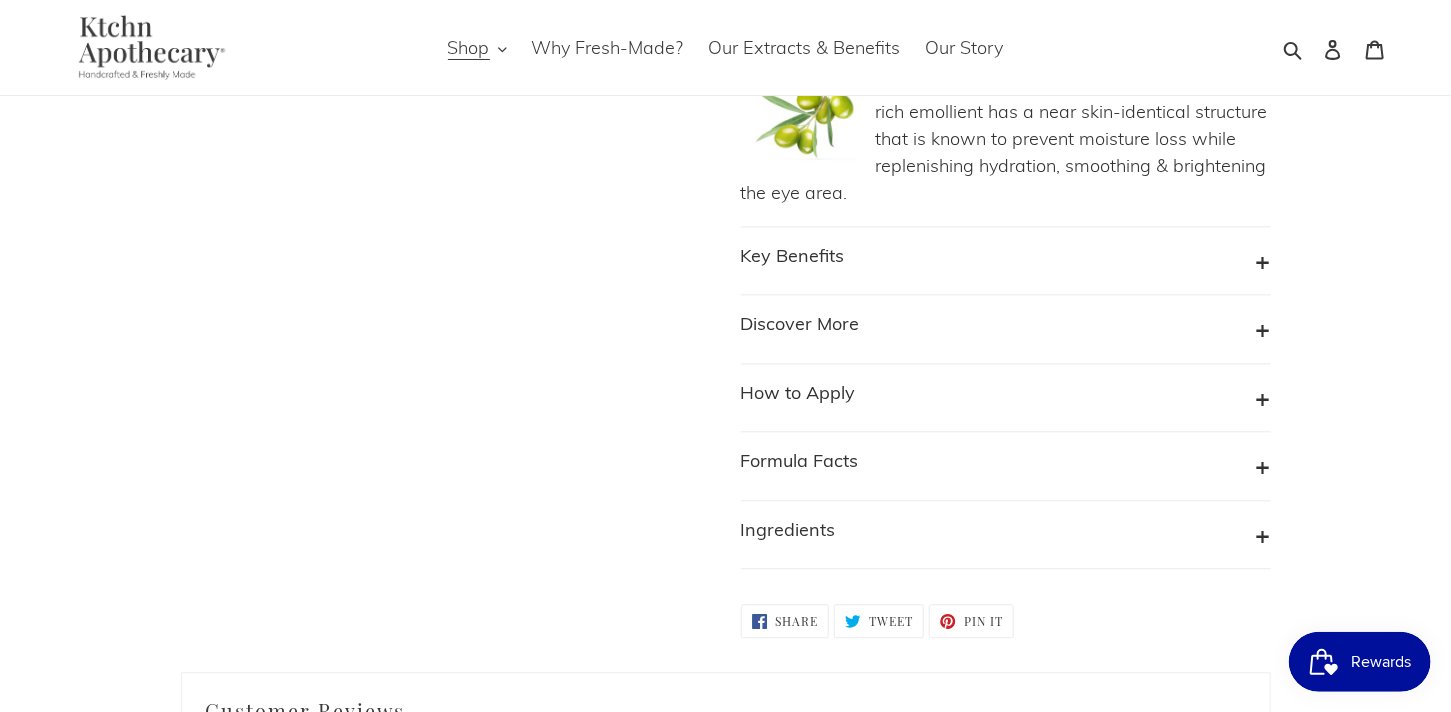 click on "Key Benefits" at bounding box center (1006, 261) 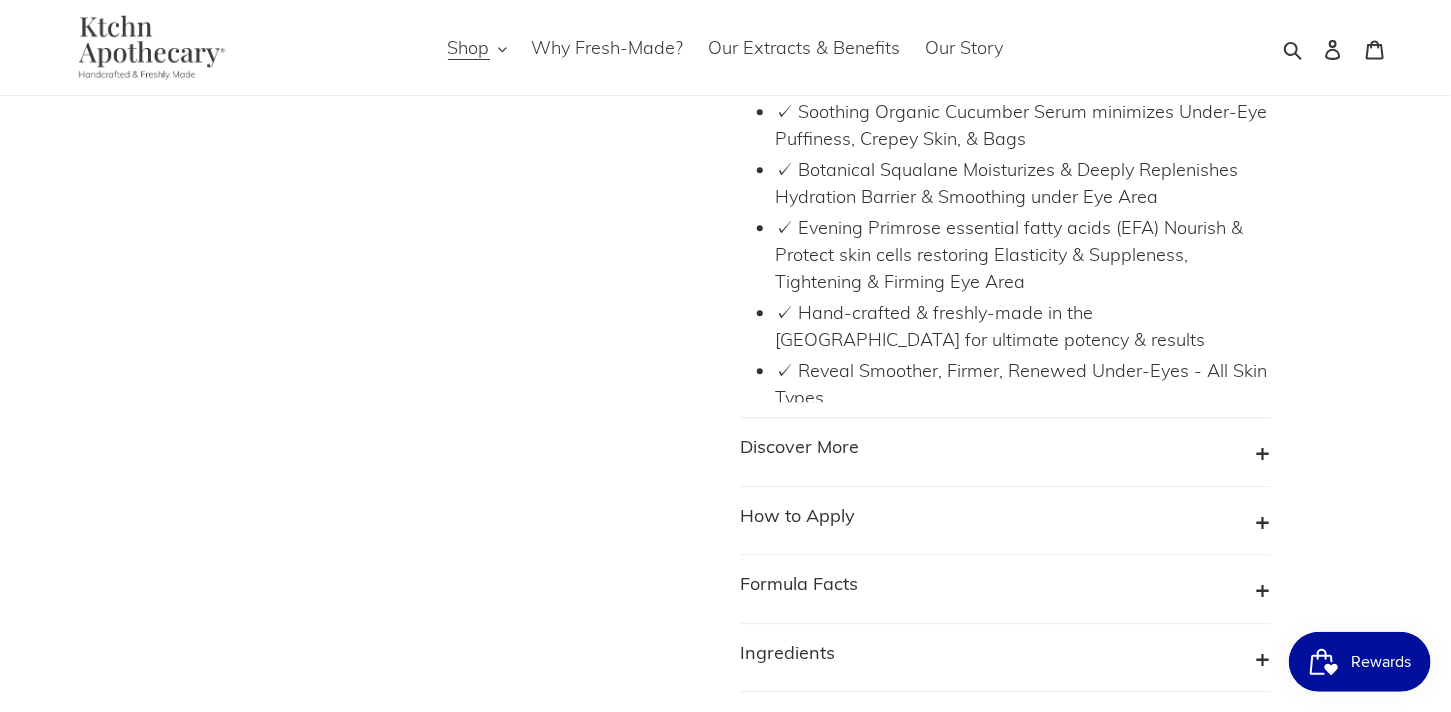 scroll, scrollTop: 2200, scrollLeft: 0, axis: vertical 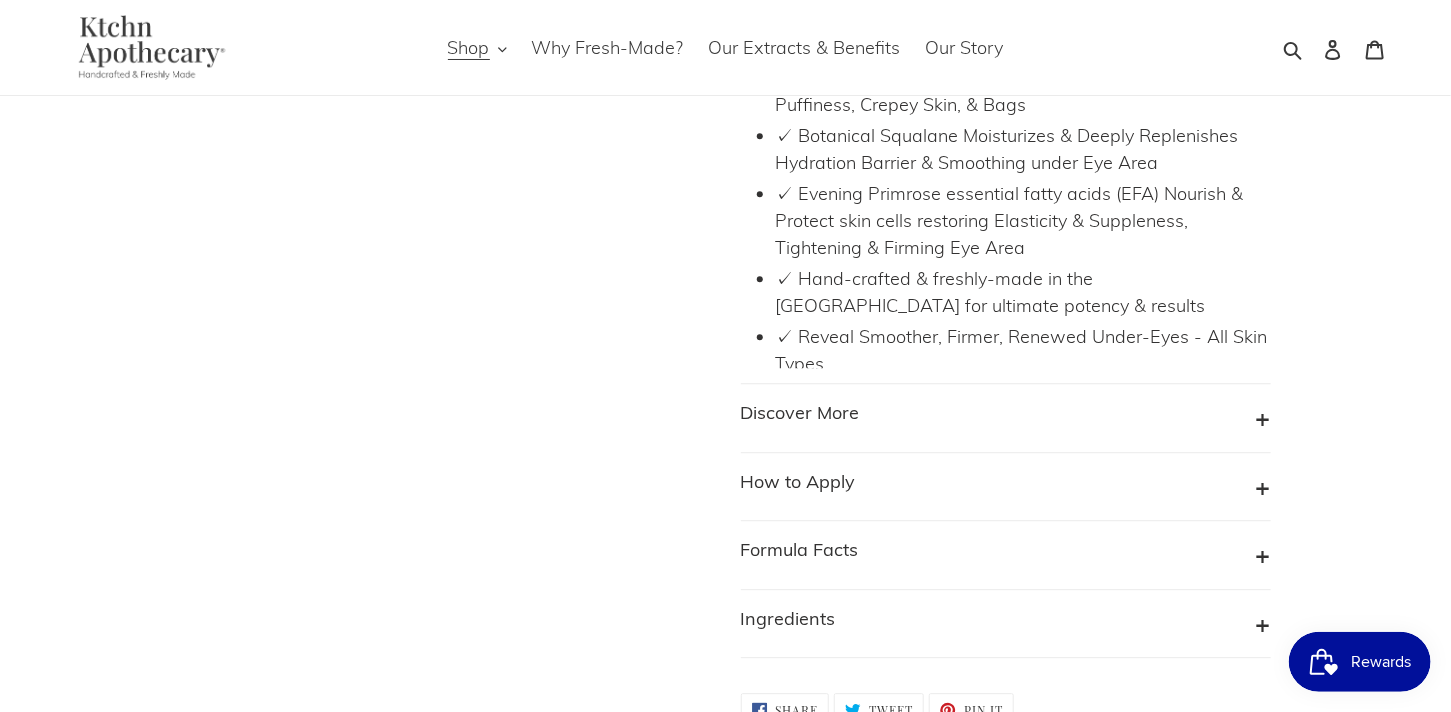 click on "Discover More" at bounding box center [1006, 418] 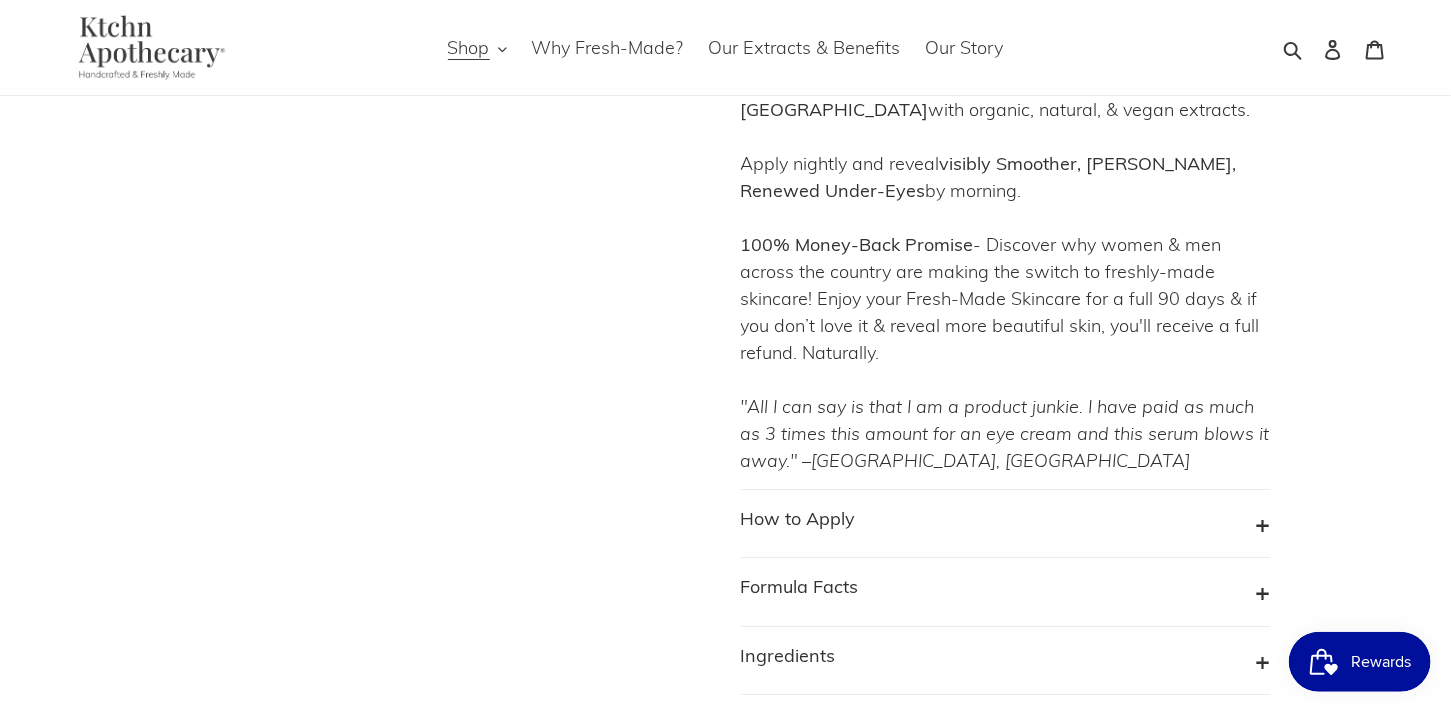 scroll, scrollTop: 3200, scrollLeft: 0, axis: vertical 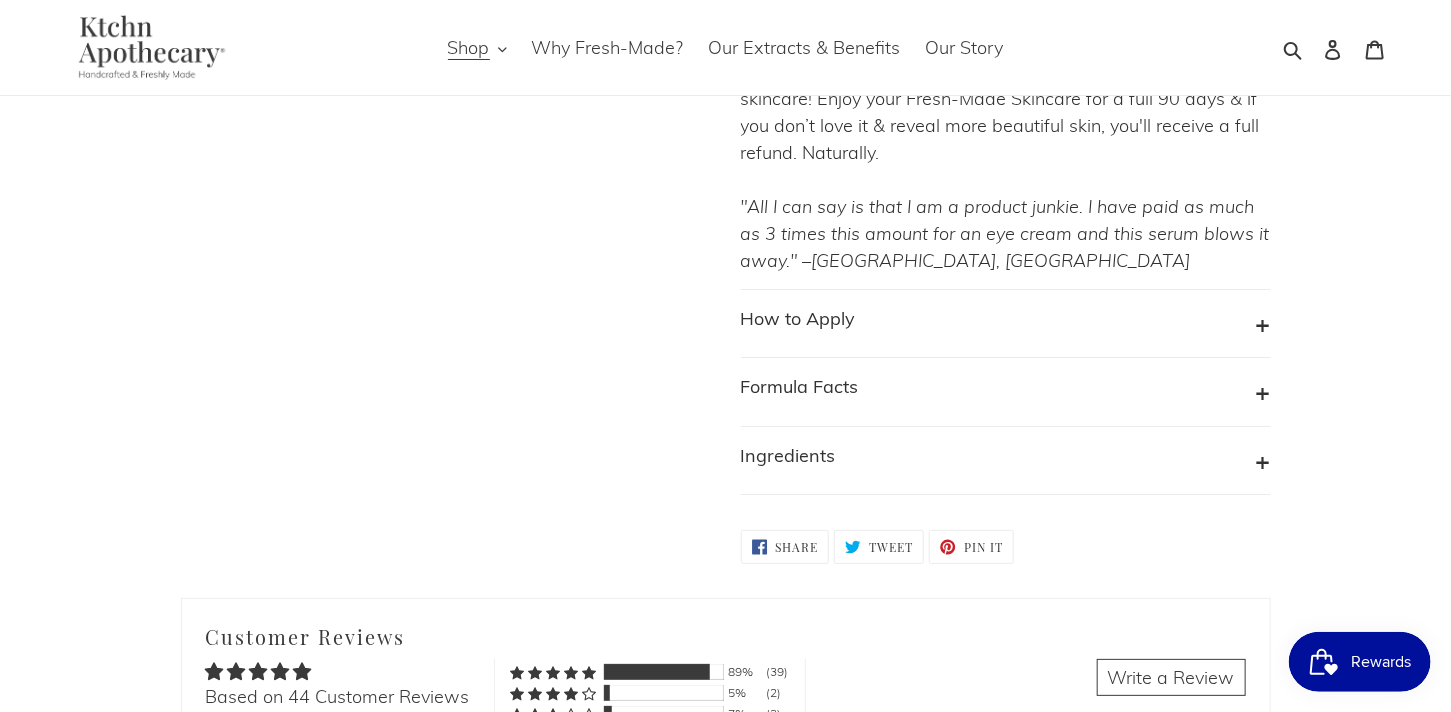 click on "Previous slide" at bounding box center [726, -111] 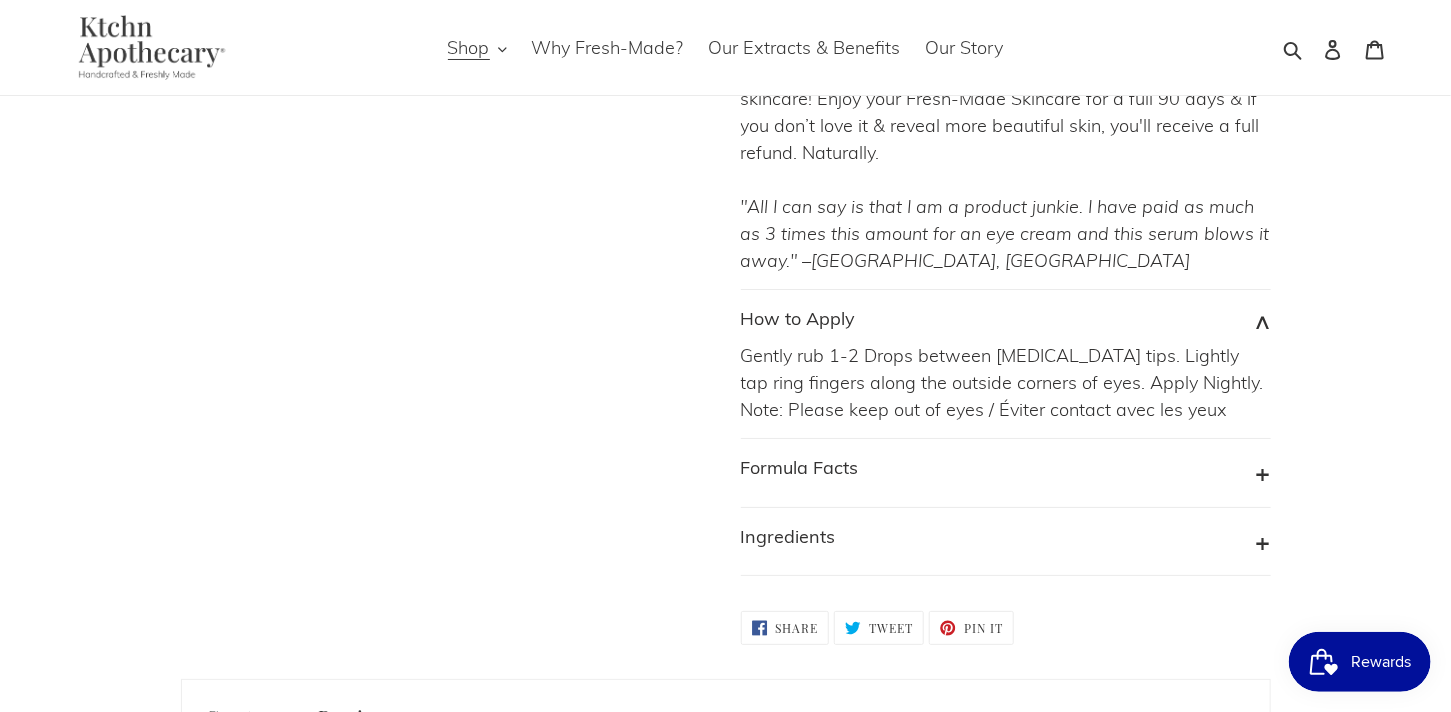 scroll, scrollTop: 3400, scrollLeft: 0, axis: vertical 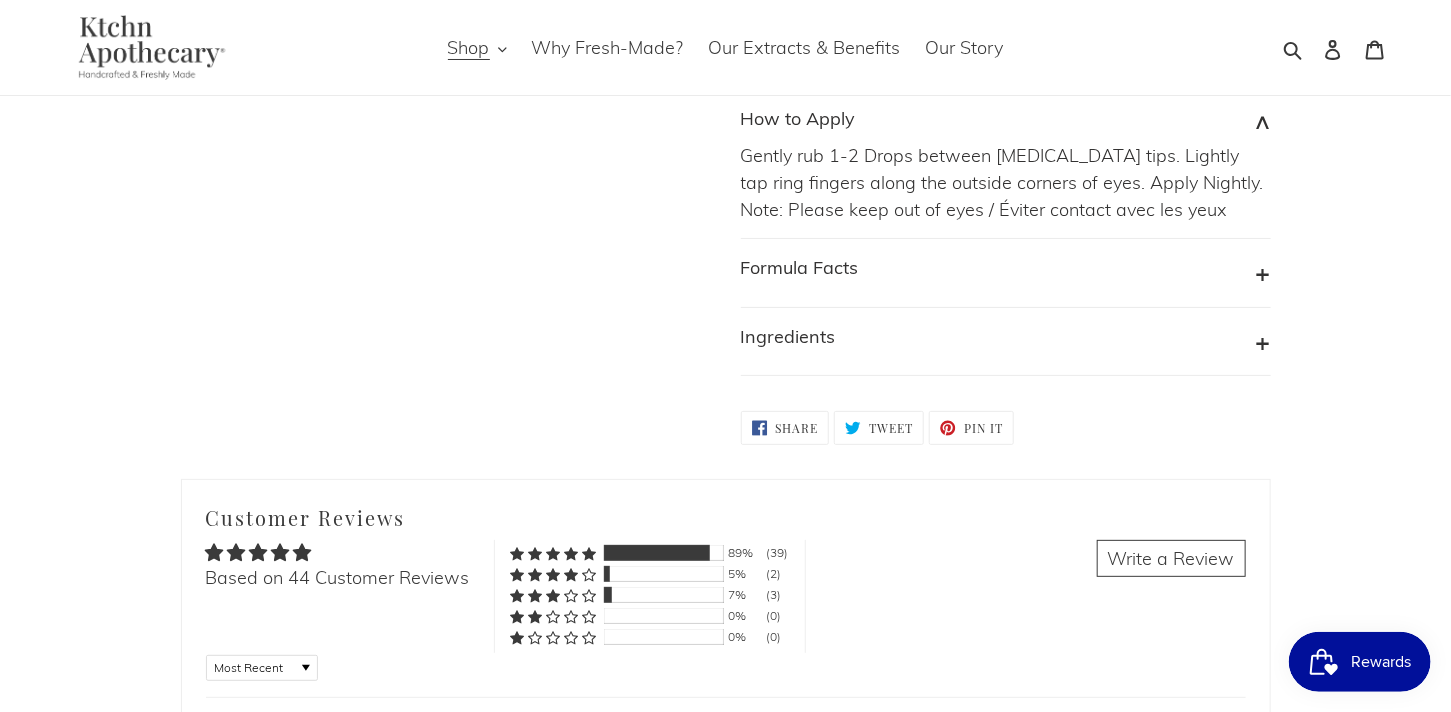 click on "Formula Facts" at bounding box center [1006, 273] 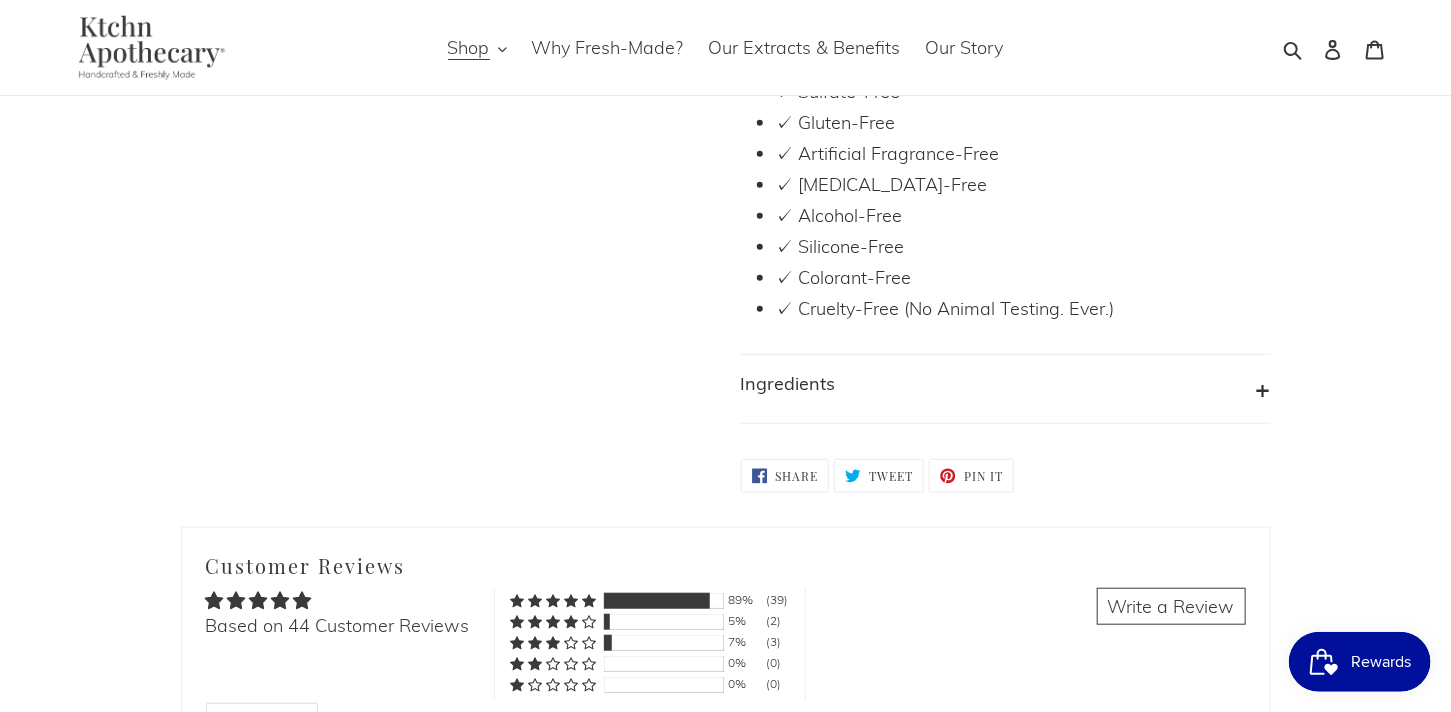 scroll, scrollTop: 4000, scrollLeft: 0, axis: vertical 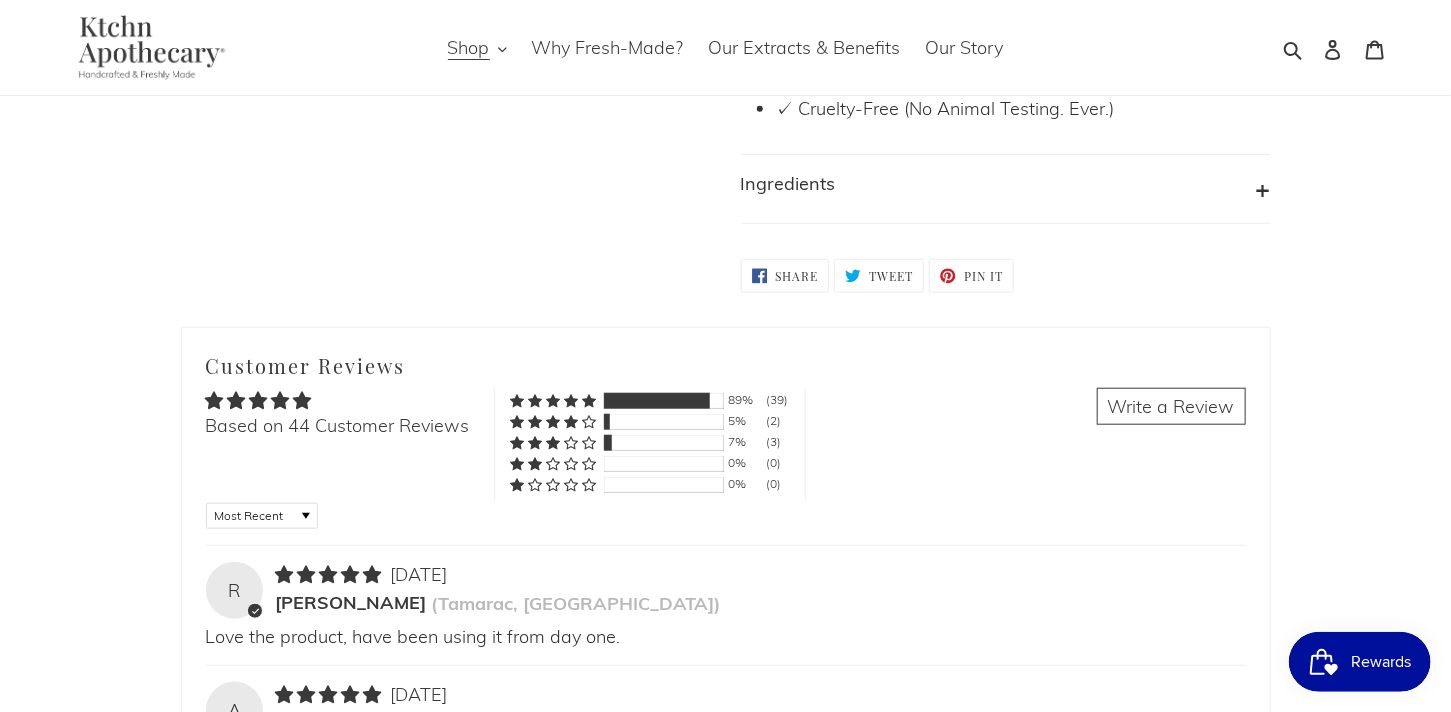 click on "Ingredients" at bounding box center [1006, 189] 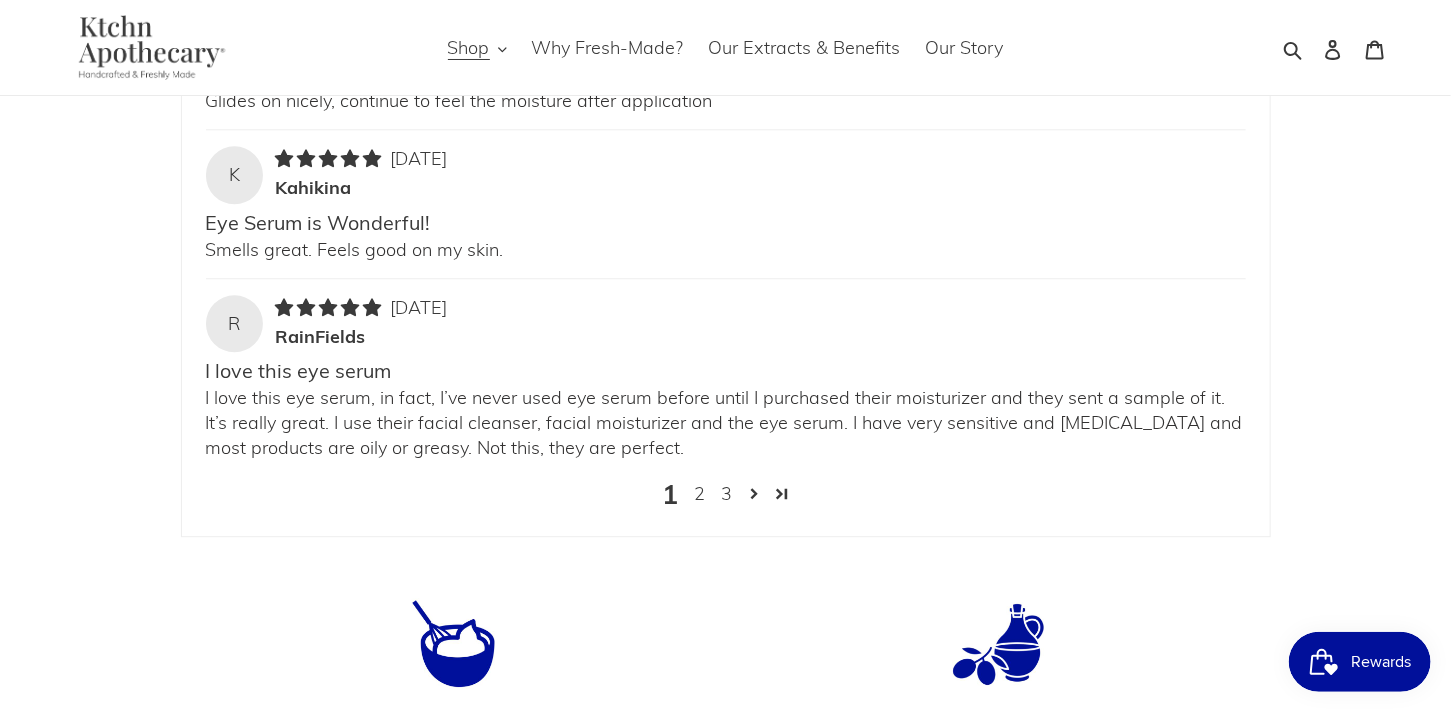 scroll, scrollTop: 5699, scrollLeft: 0, axis: vertical 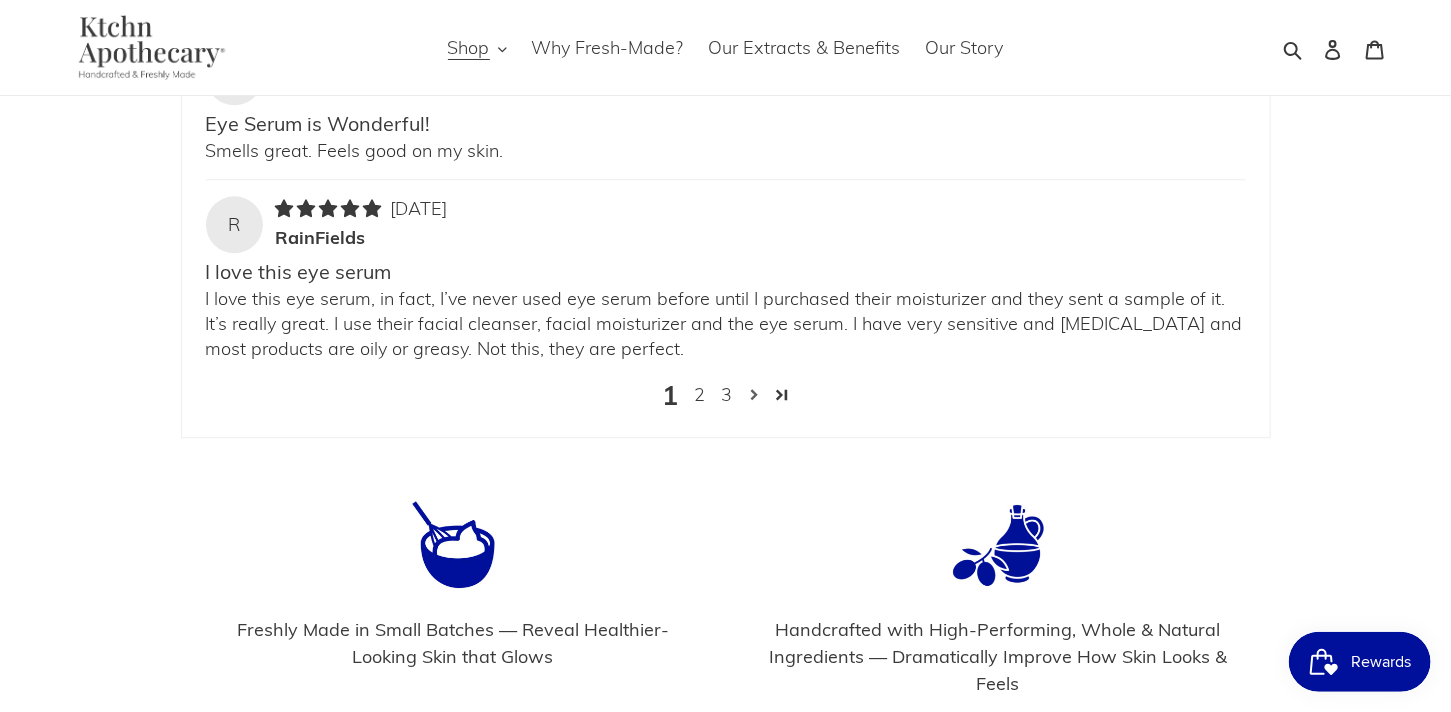 click at bounding box center (755, 395) 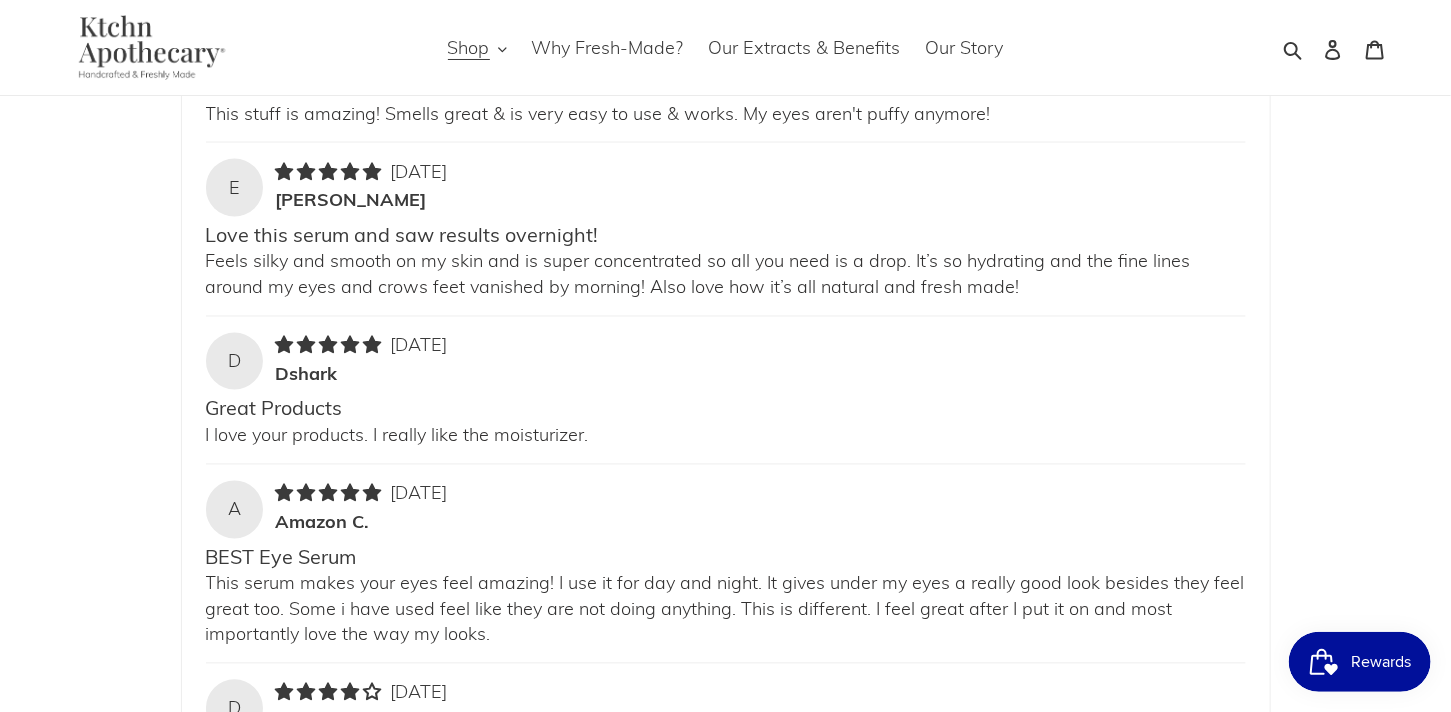 scroll, scrollTop: 4872, scrollLeft: 0, axis: vertical 